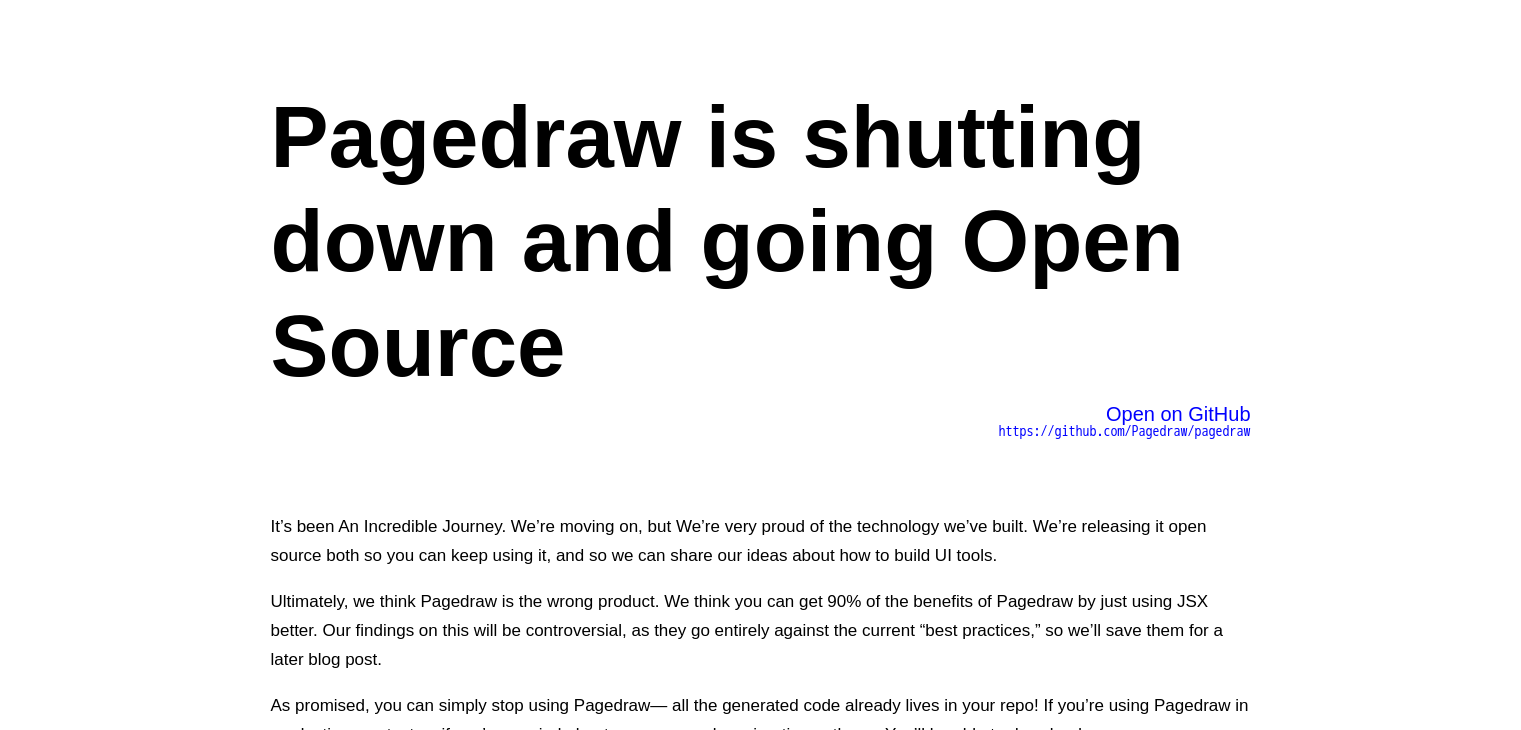scroll, scrollTop: 188, scrollLeft: 0, axis: vertical 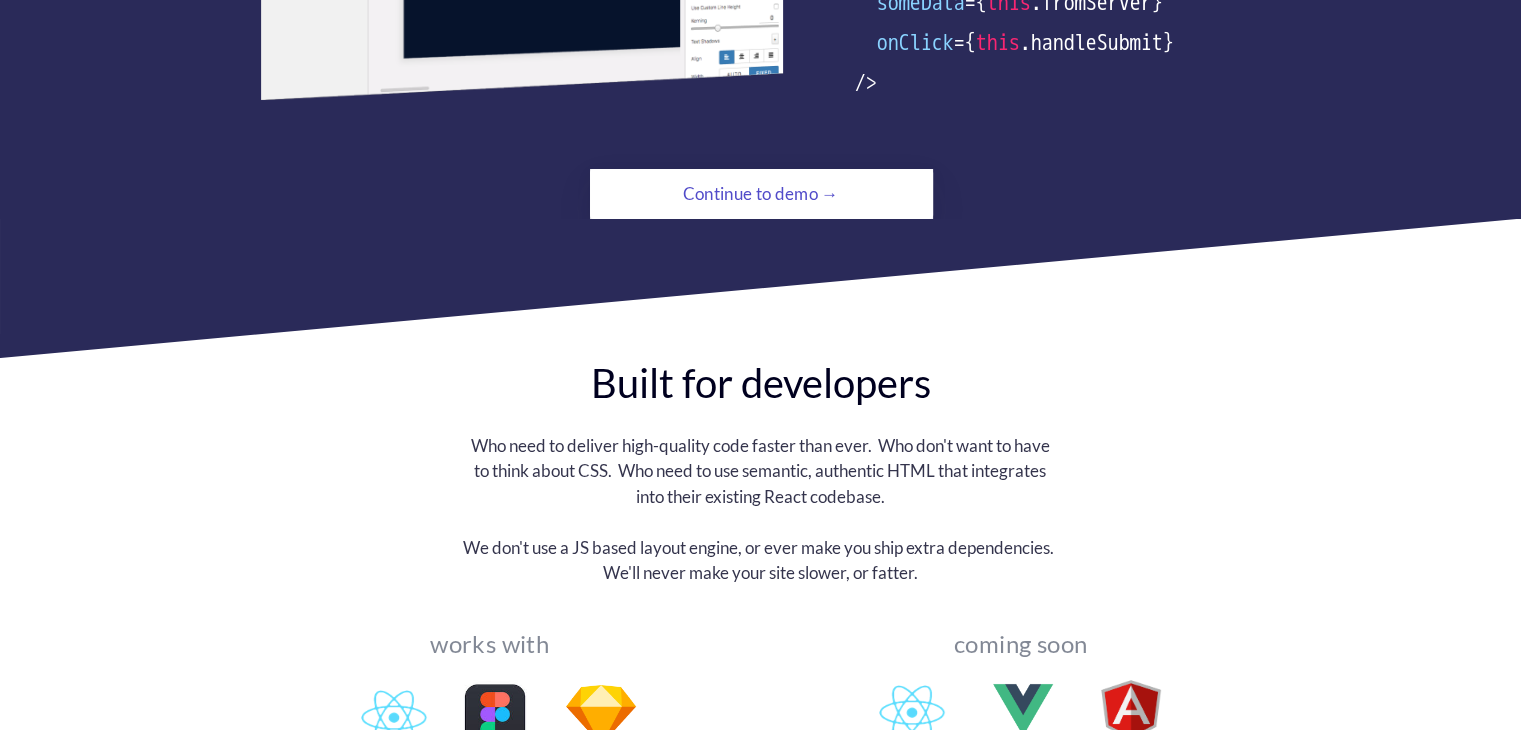 click on "Continue to demo →" at bounding box center [761, 194] 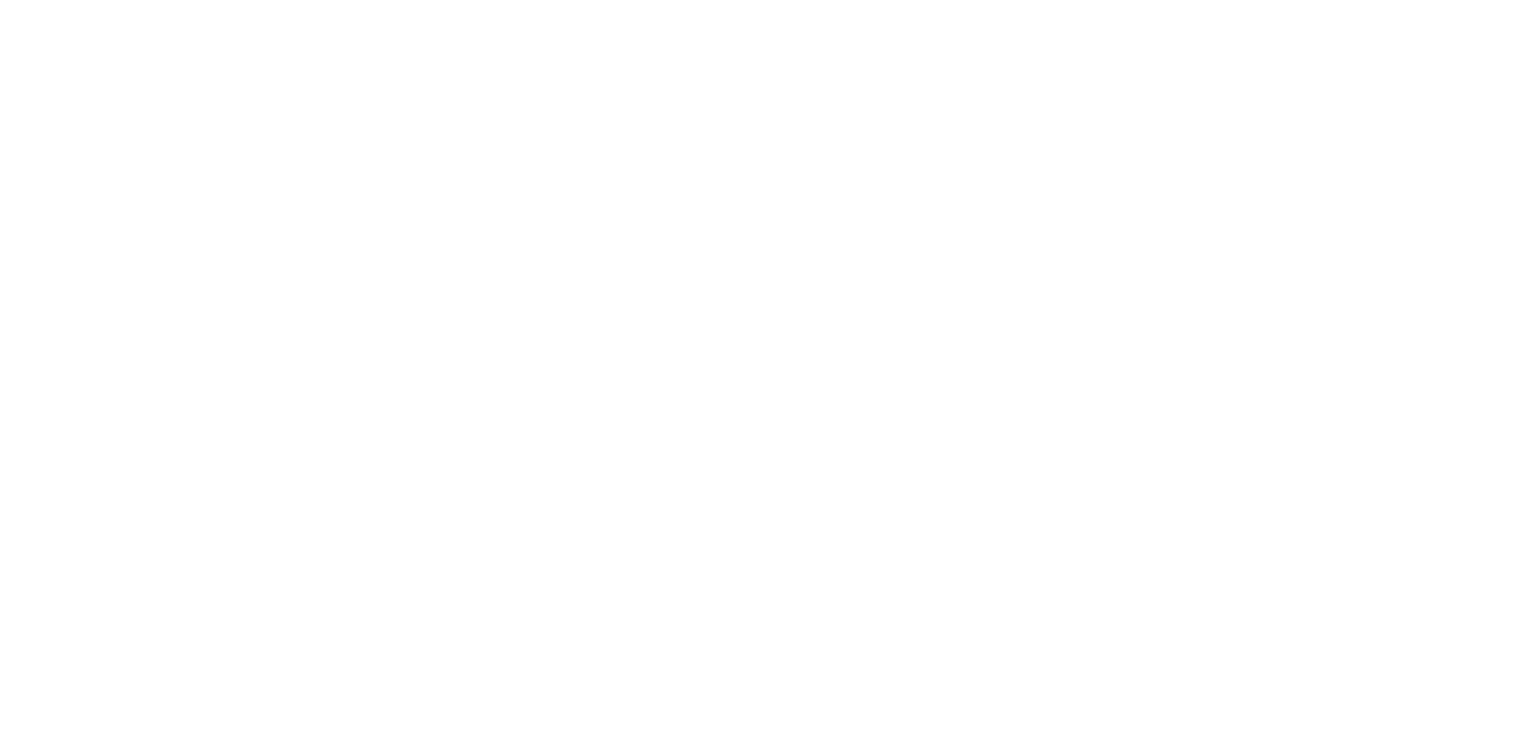 scroll, scrollTop: 0, scrollLeft: 0, axis: both 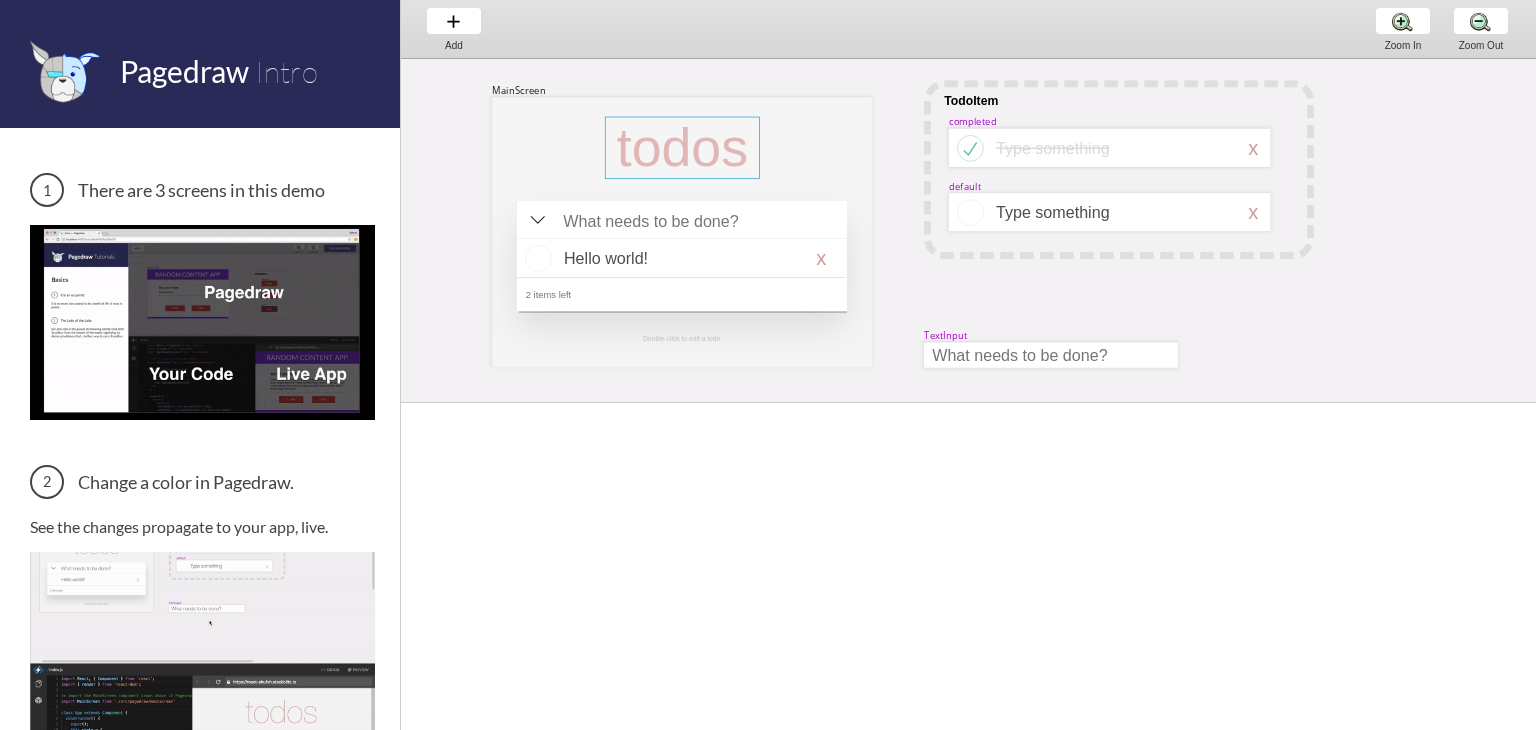 click at bounding box center [682, 148] 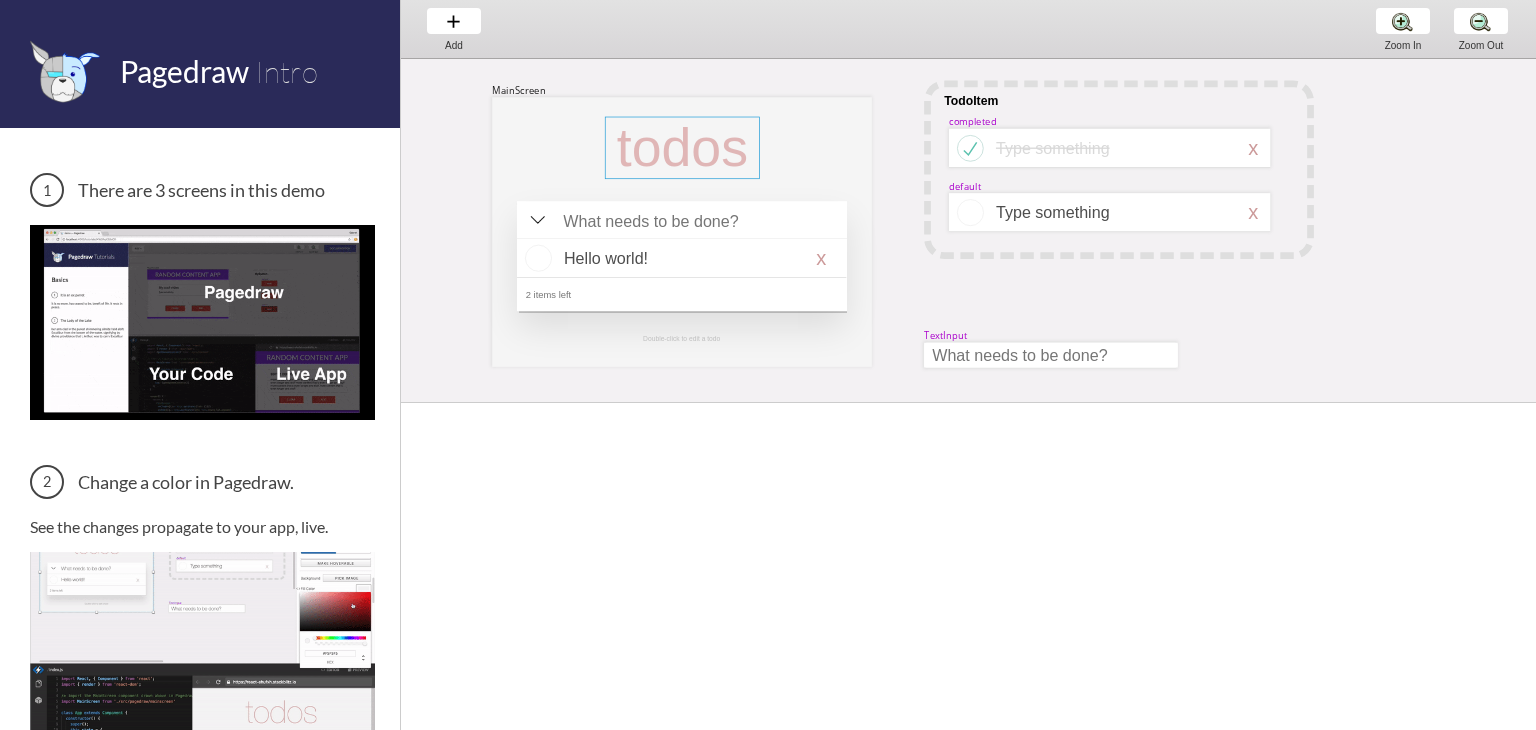 select on "3" 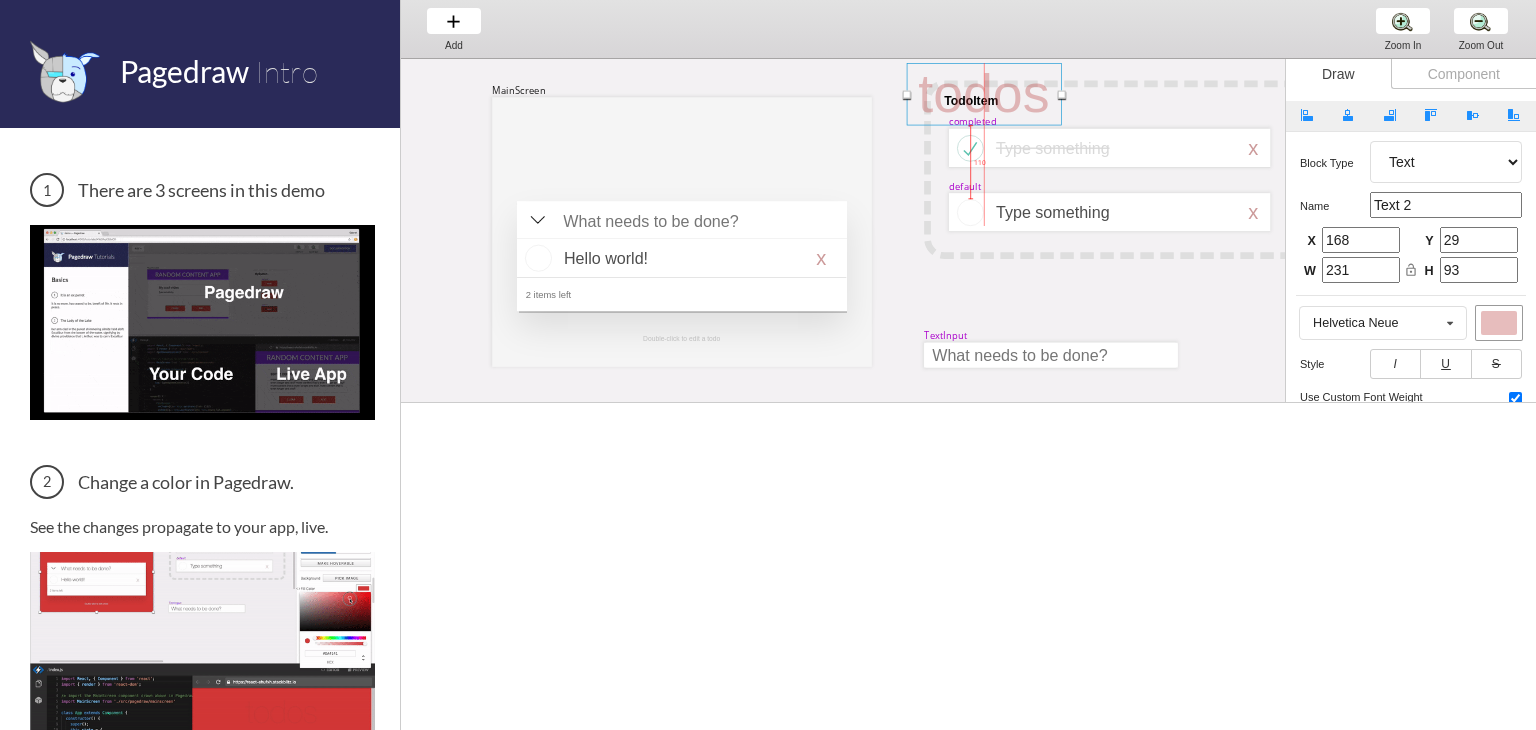 drag, startPoint x: 683, startPoint y: 153, endPoint x: 984, endPoint y: 99, distance: 305.80548 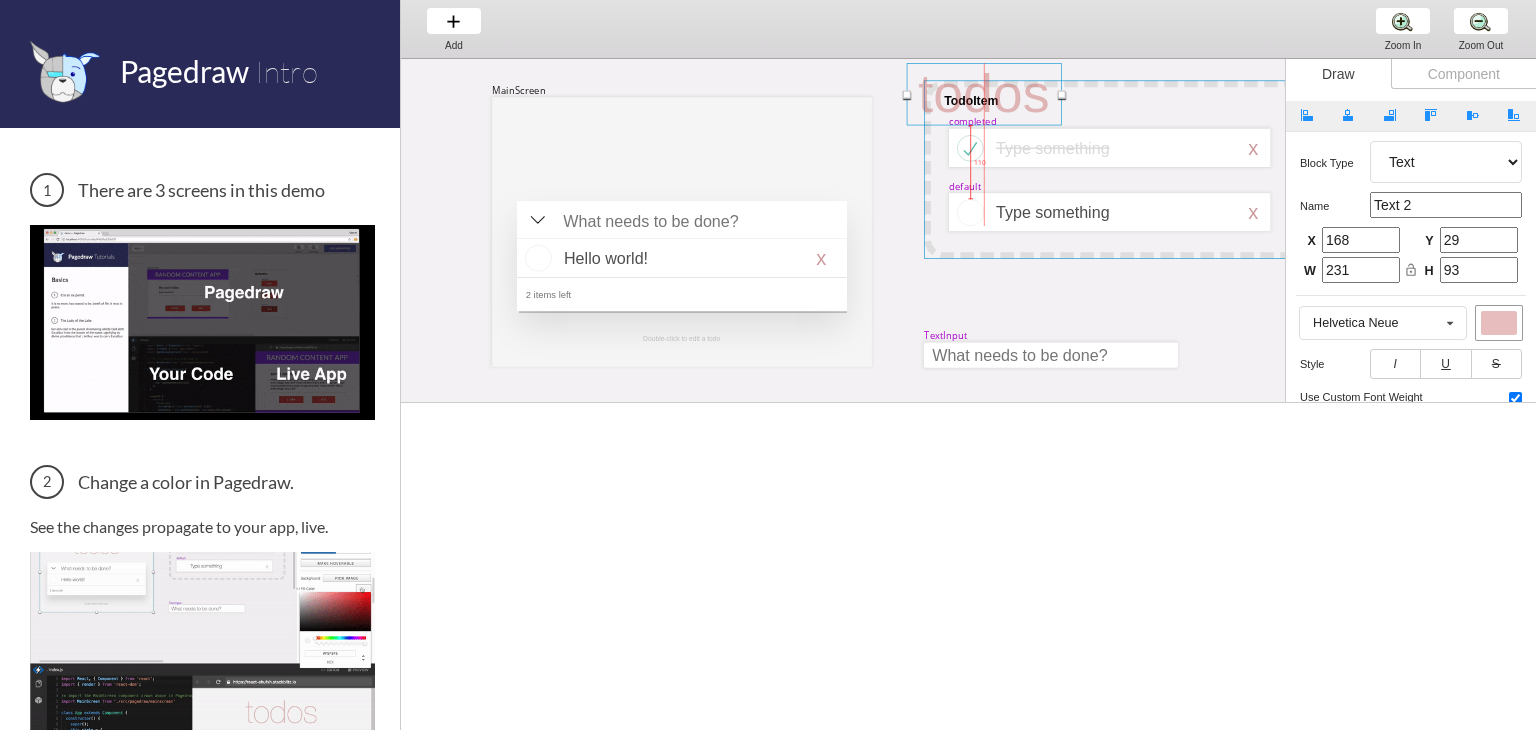 type on "0" 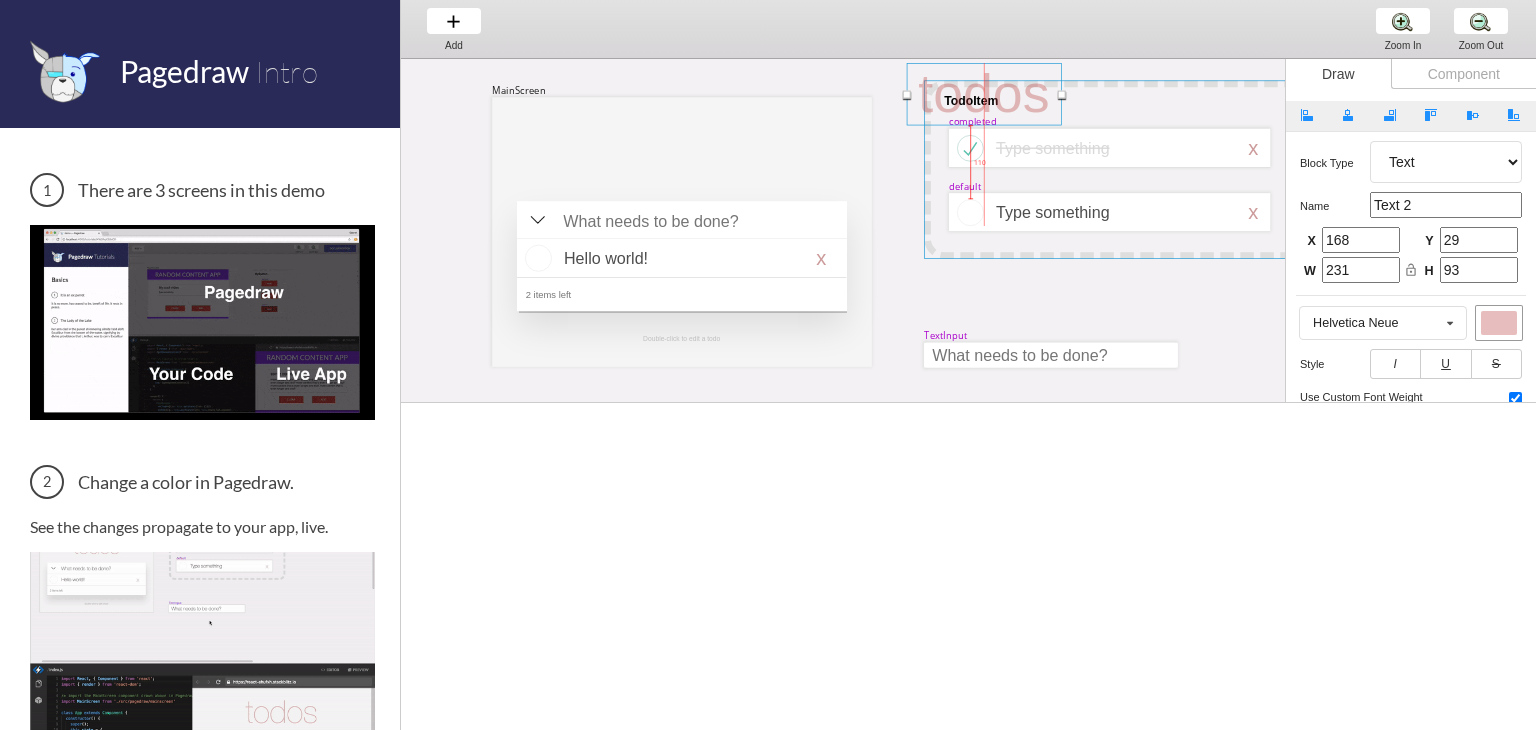 type on "0" 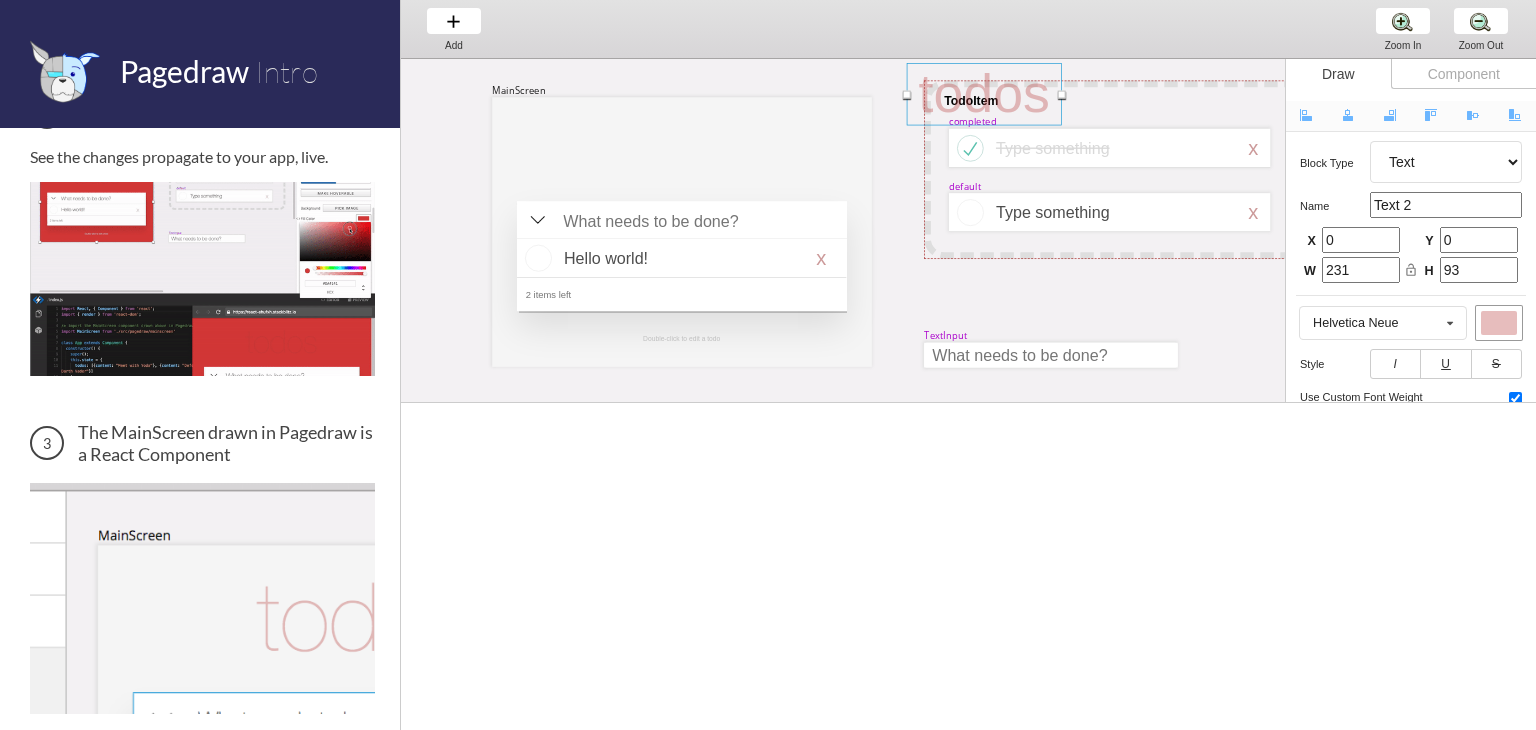 scroll, scrollTop: 500, scrollLeft: 0, axis: vertical 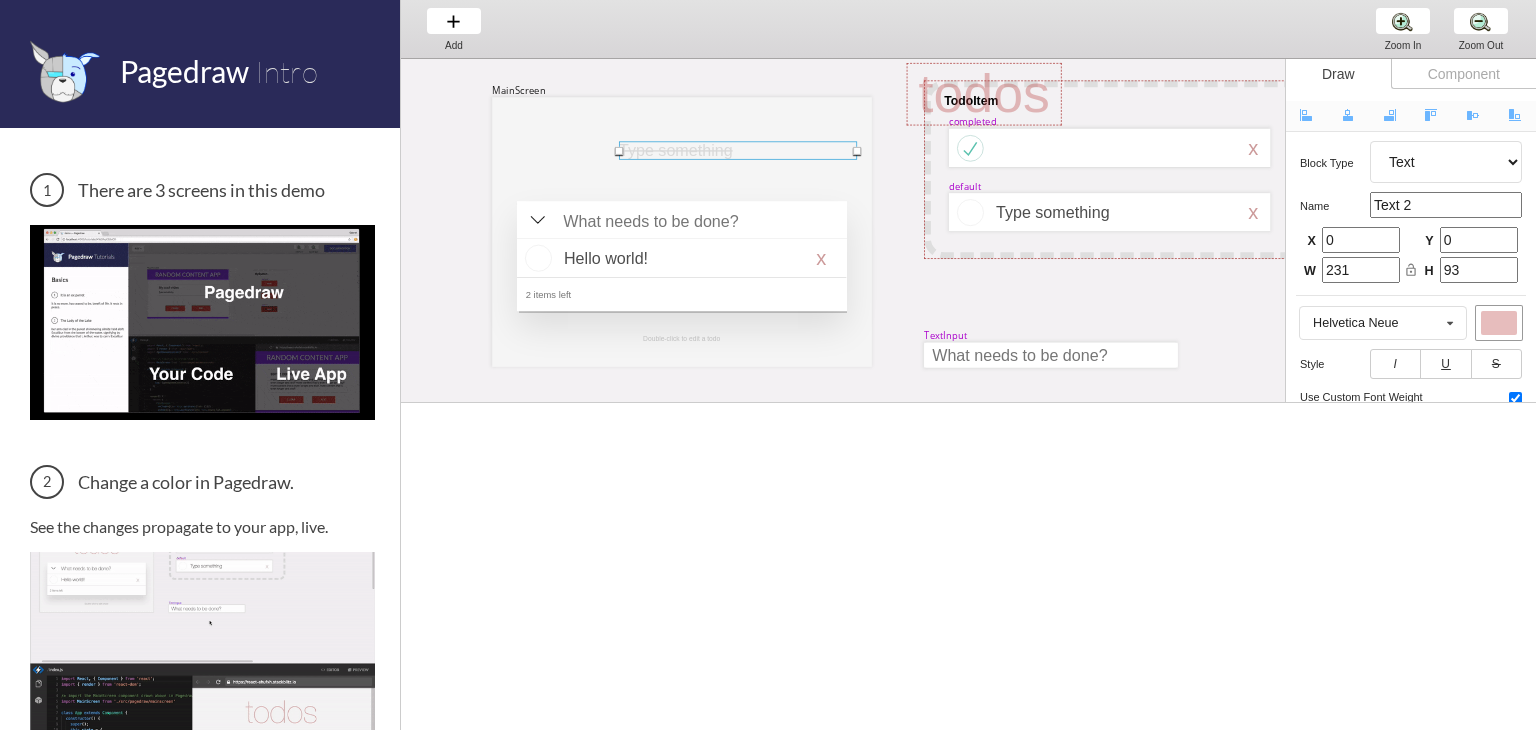 drag, startPoint x: 1096, startPoint y: 148, endPoint x: 685, endPoint y: 151, distance: 411.01096 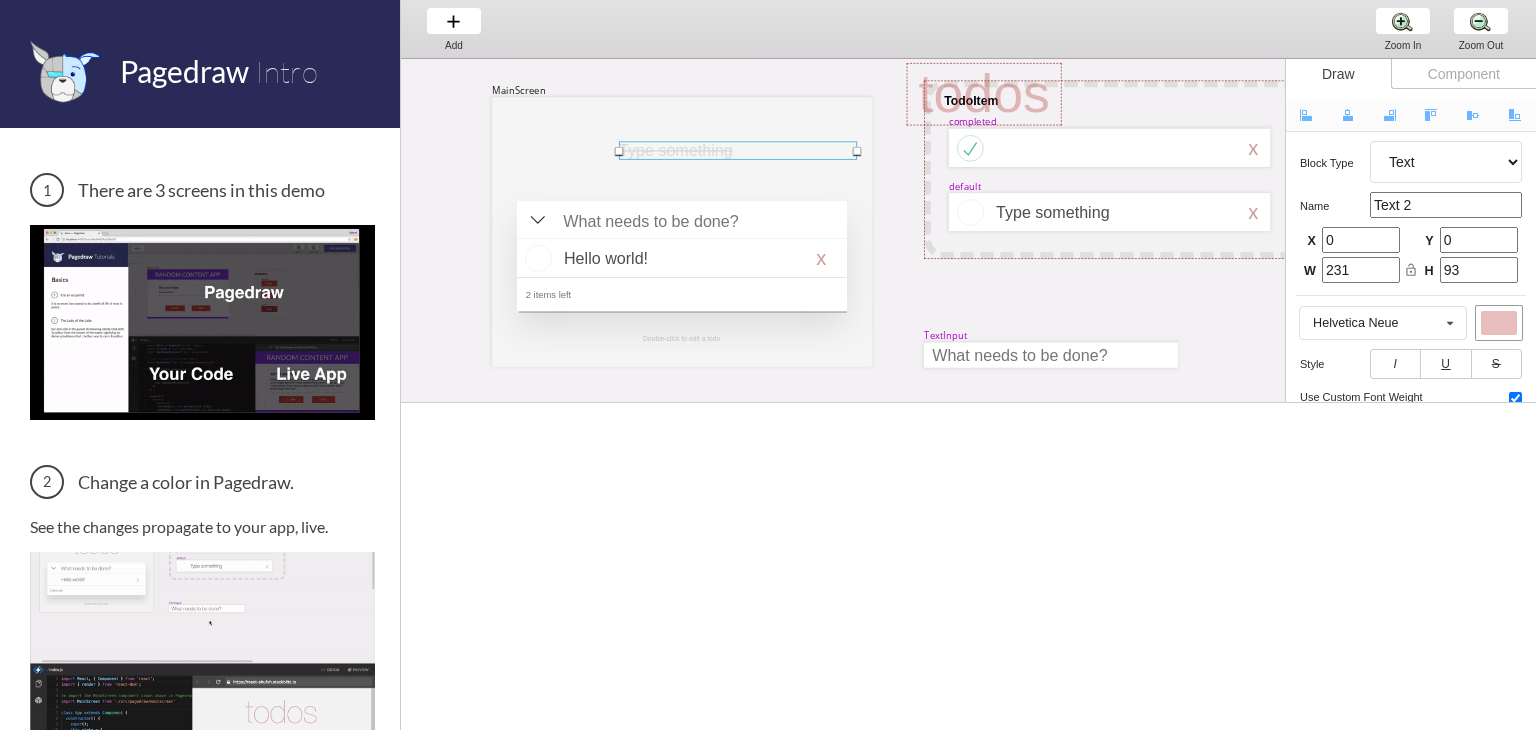 click at bounding box center [738, 151] 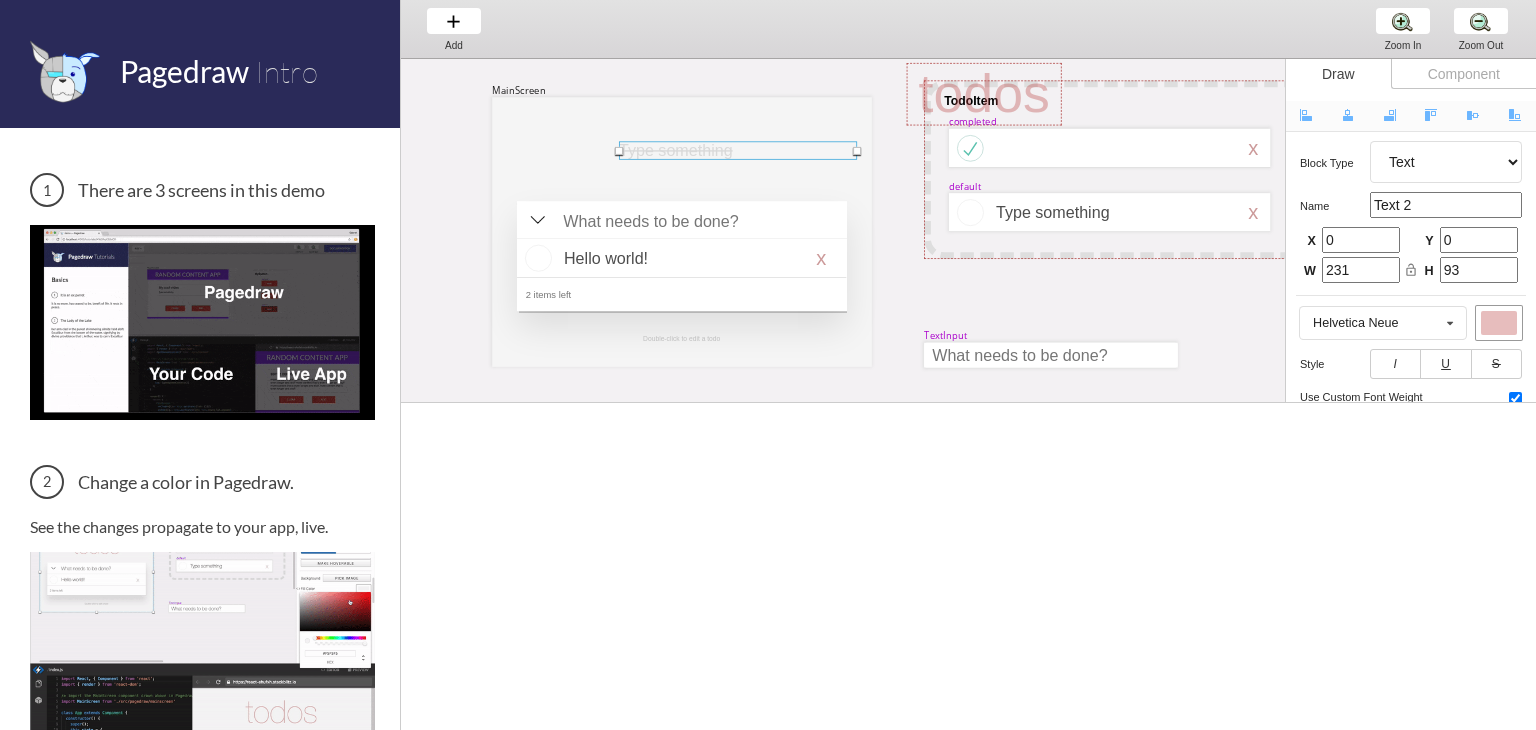 select on "3" 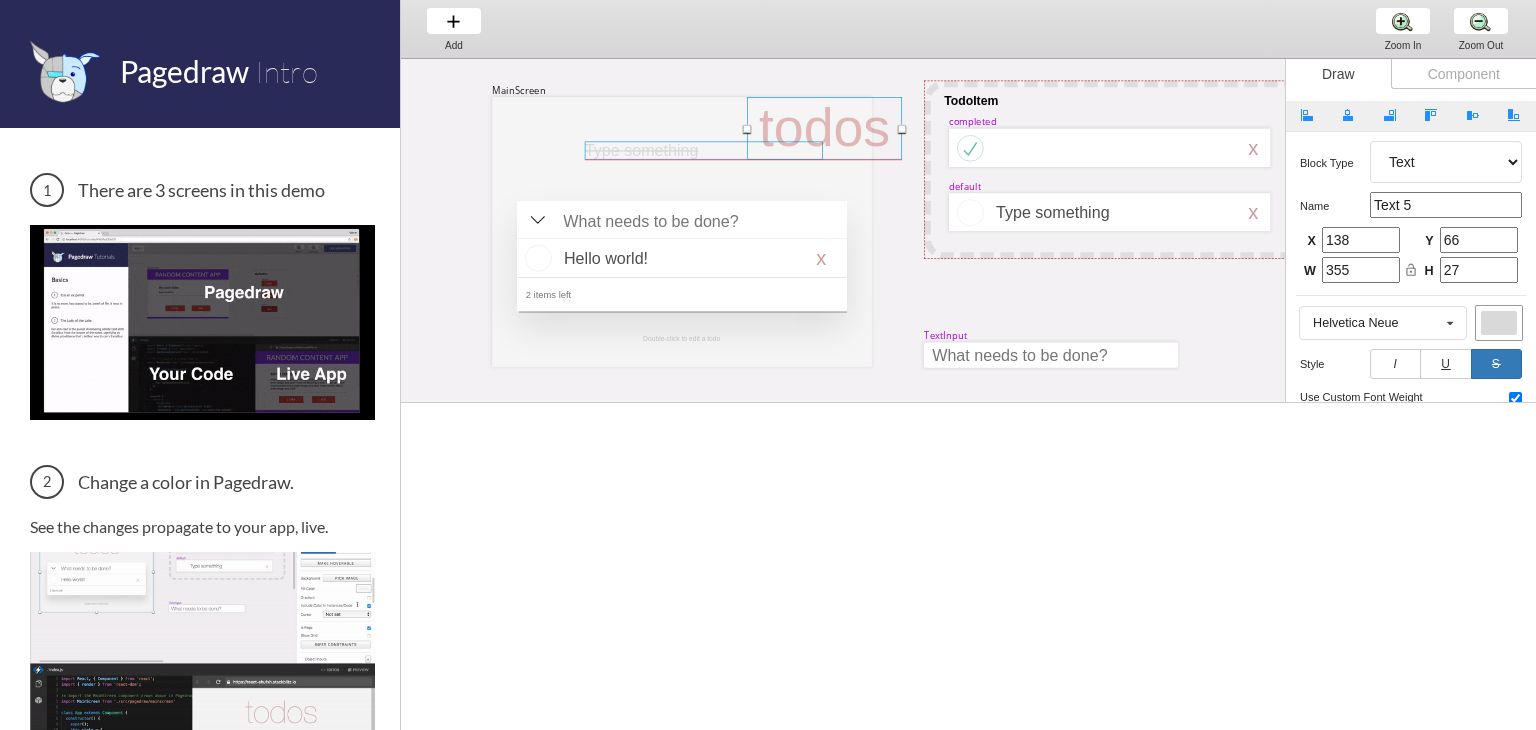 drag, startPoint x: 988, startPoint y: 98, endPoint x: 785, endPoint y: 153, distance: 210.3188 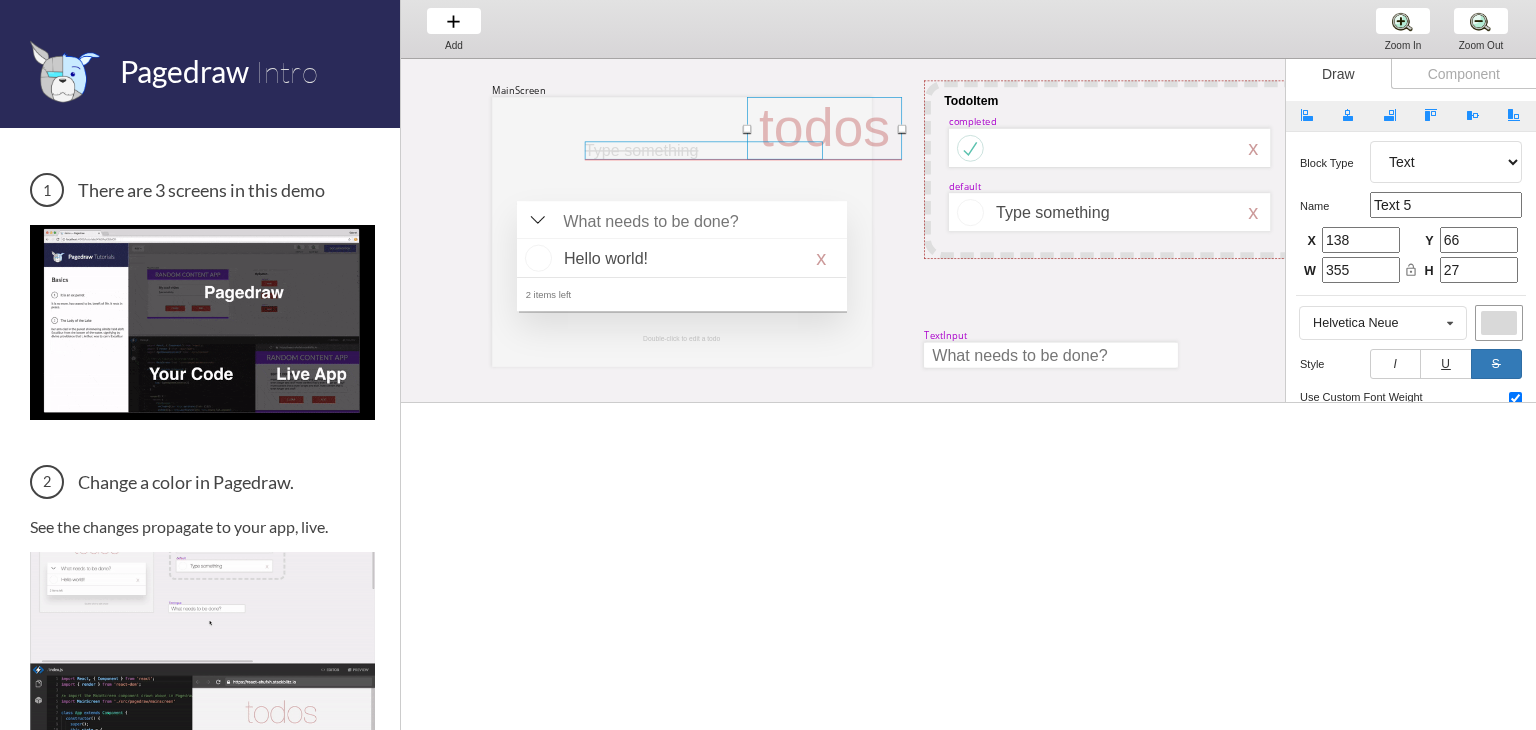 click on "MainScreen todos Hello world! x 2 items left TodoItem completed Type something TextInput x Double-click to edit a todo default Type something x" at bounding box center (1372, 59) 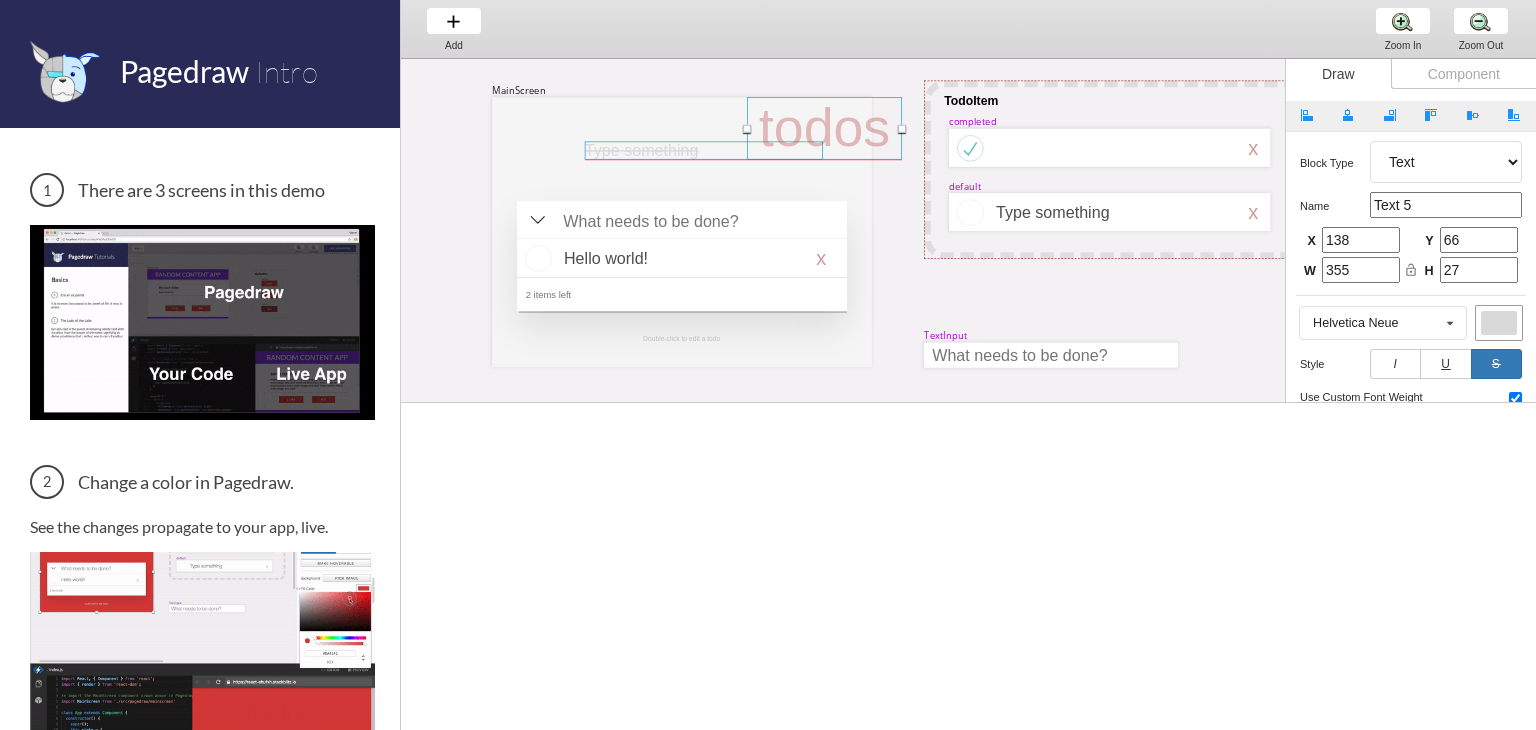 select on "3" 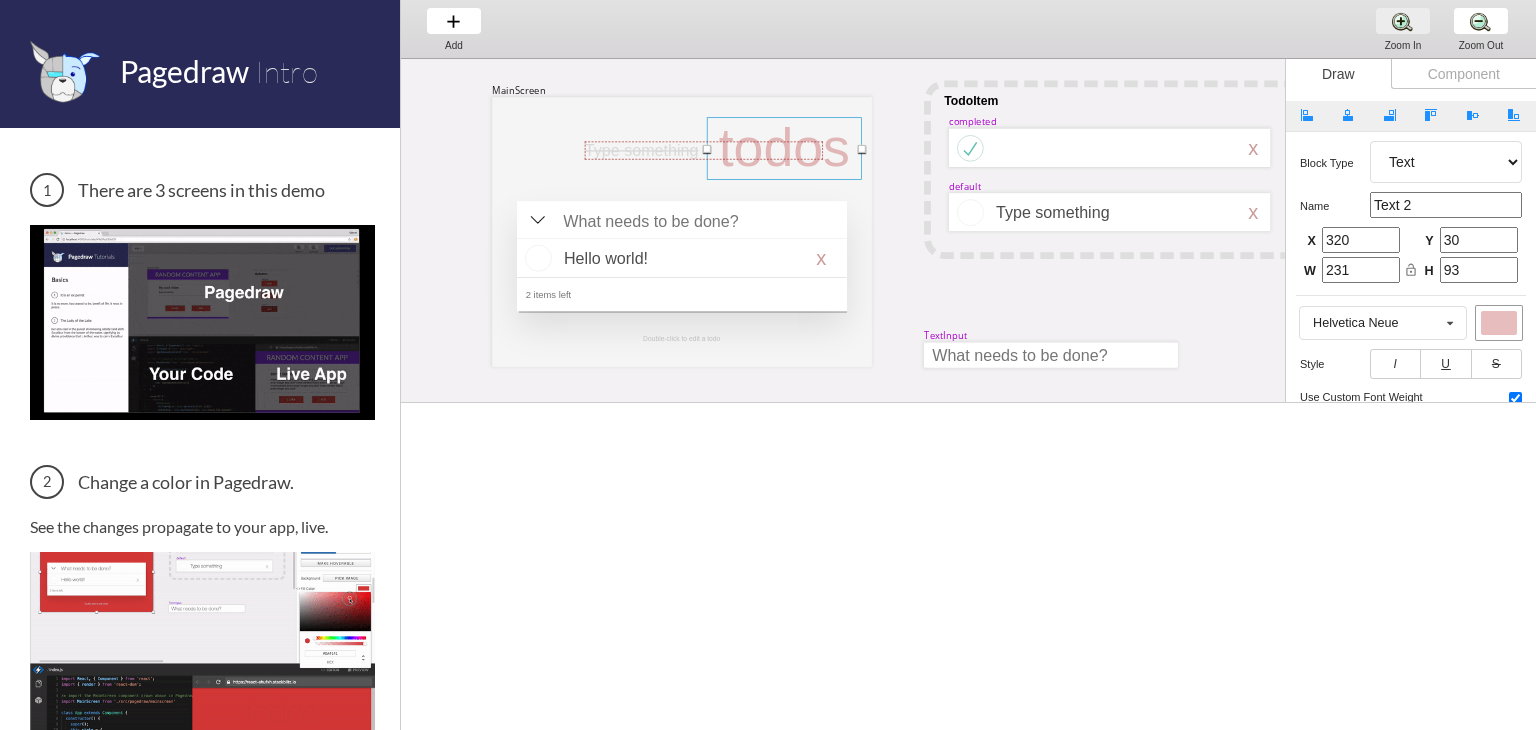click on "Zoom In Zoom In Zoom In" at bounding box center (1403, 29) 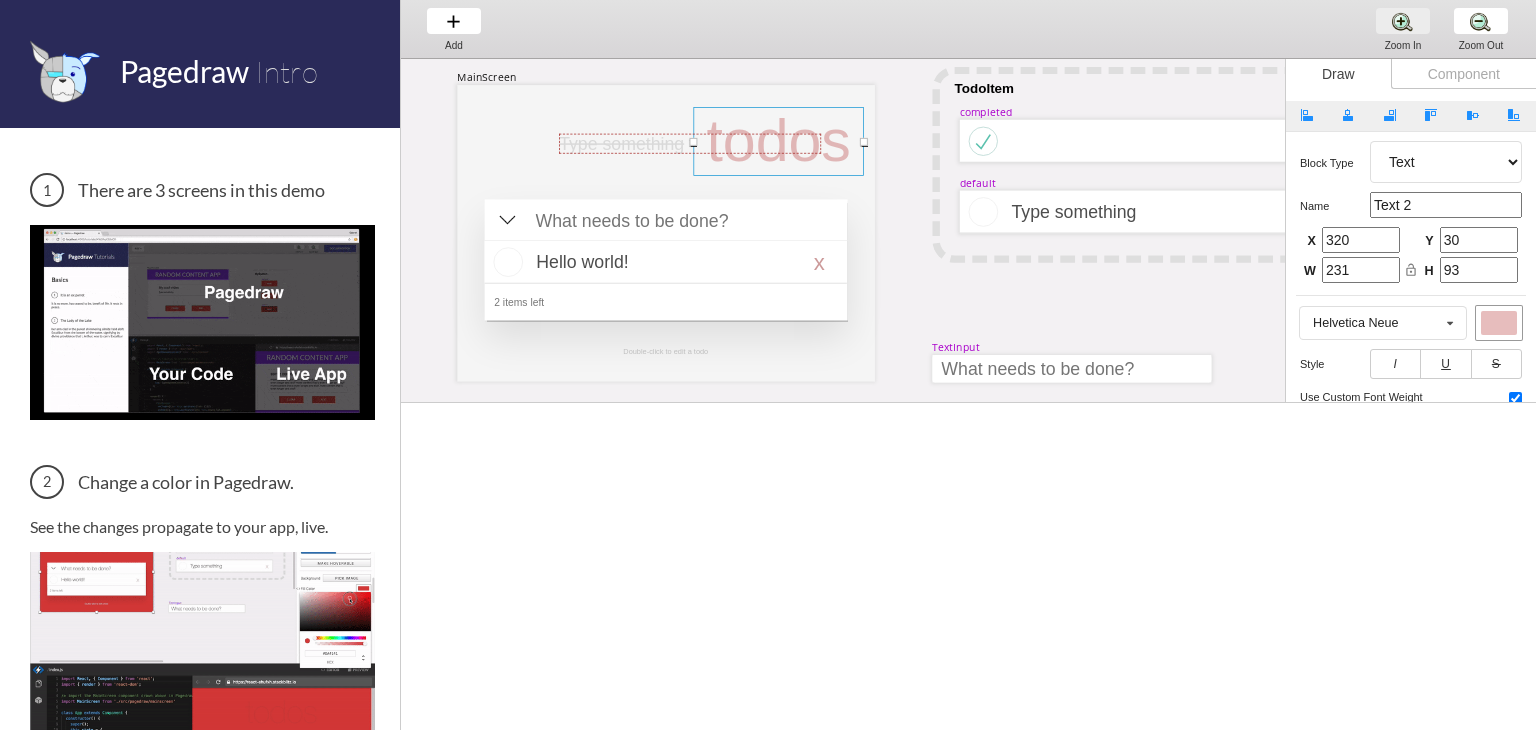 click on "Zoom In Zoom In Zoom In" at bounding box center (1403, 29) 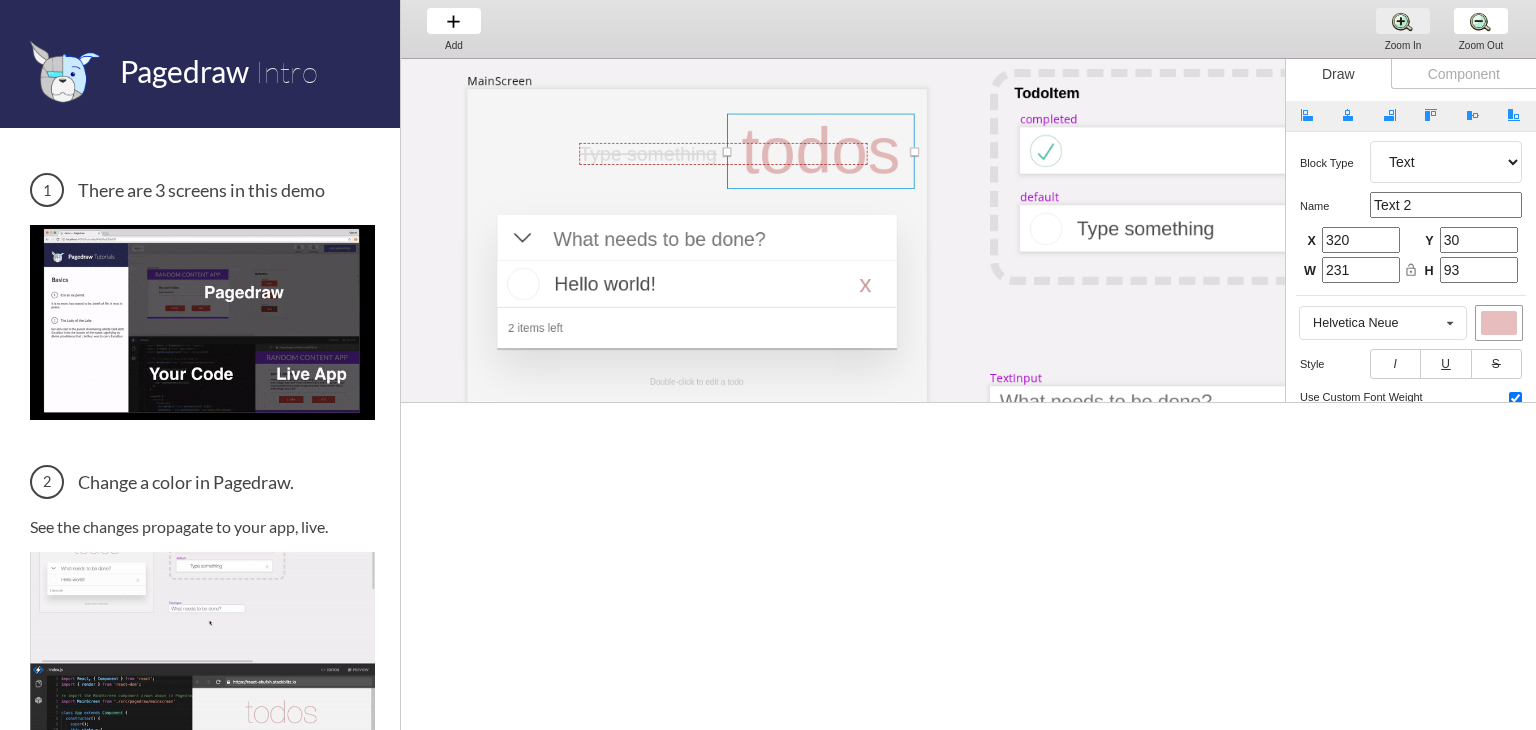 scroll, scrollTop: 34, scrollLeft: 92, axis: both 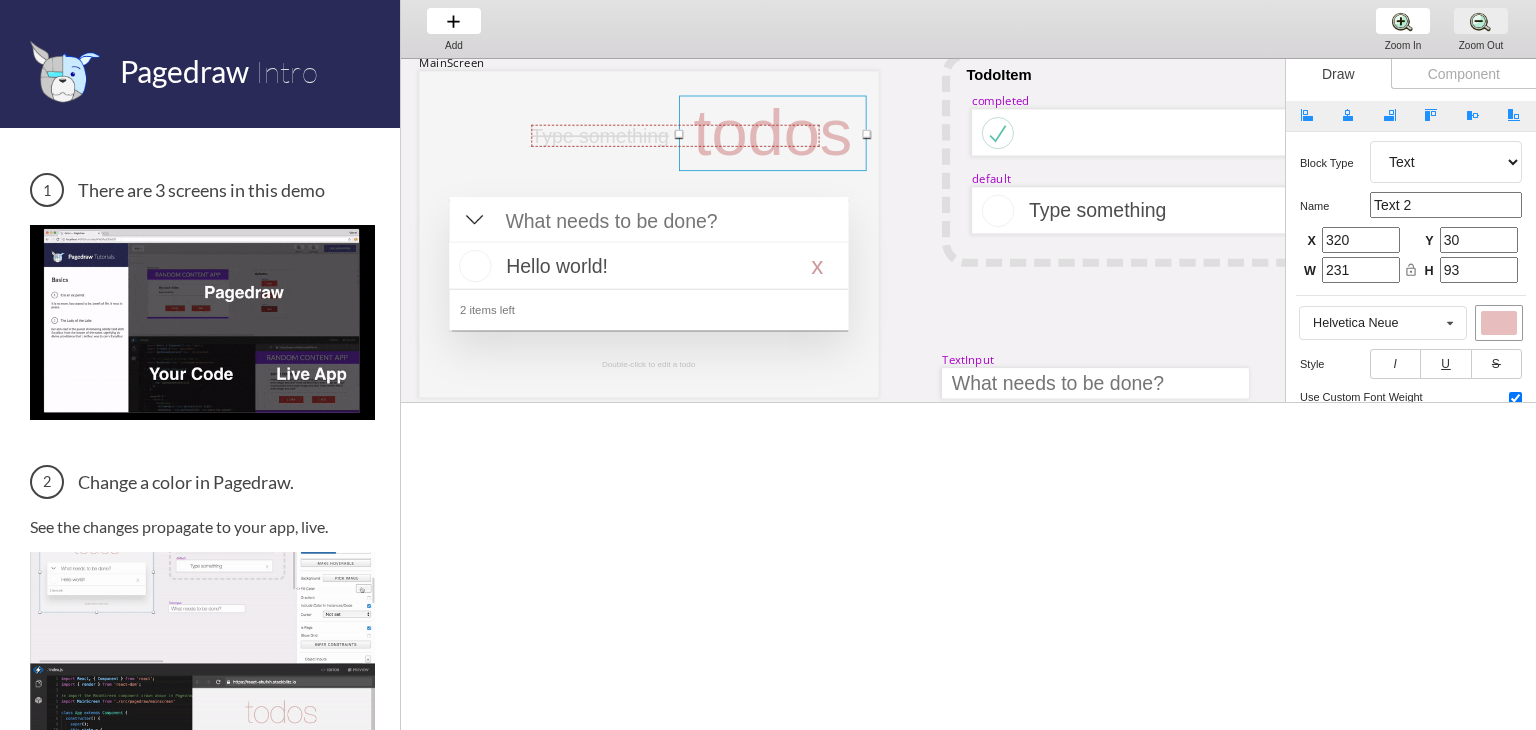 click on "Zoom Out Zoom Out Zoom Out" at bounding box center [1481, 29] 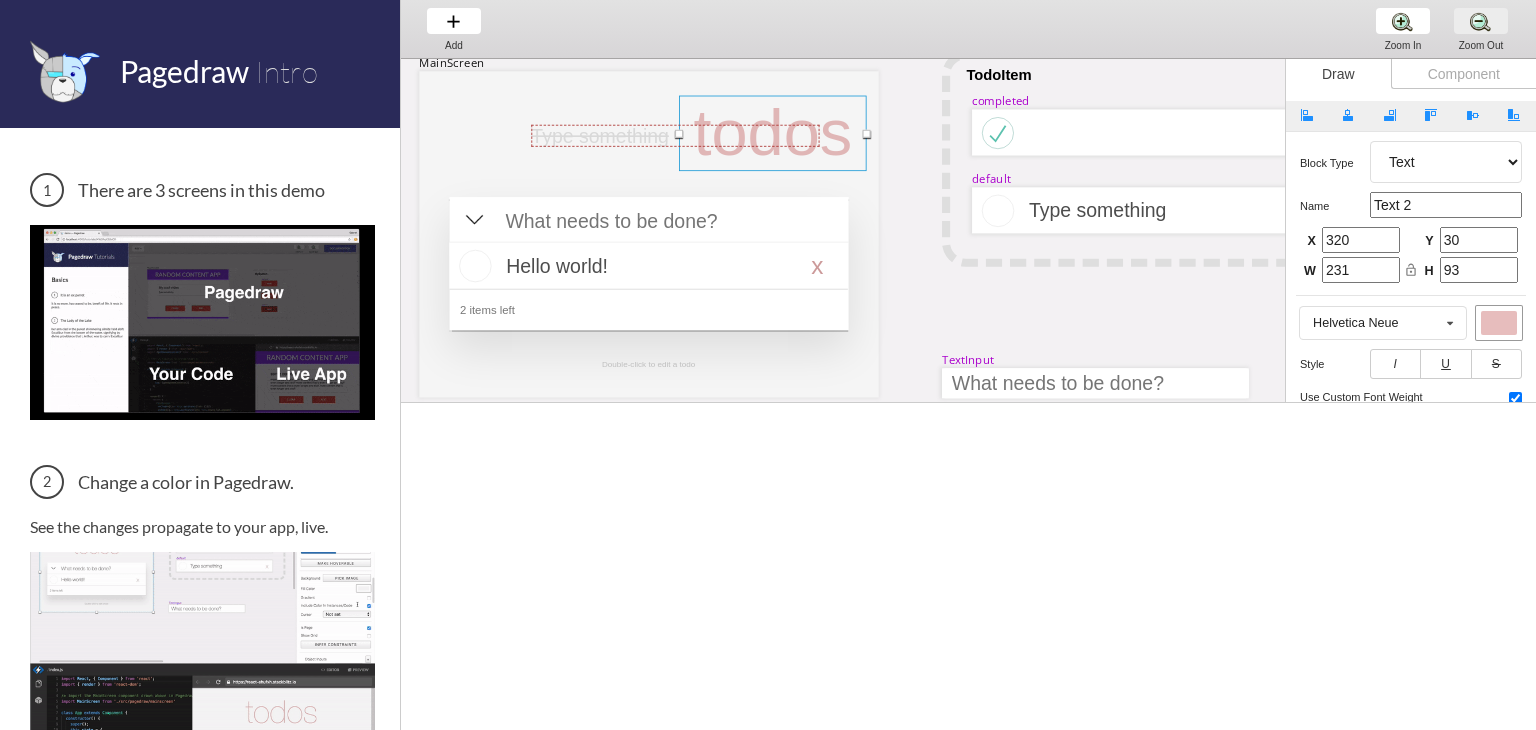 click on "Zoom Out Zoom Out Zoom Out" at bounding box center [1481, 29] 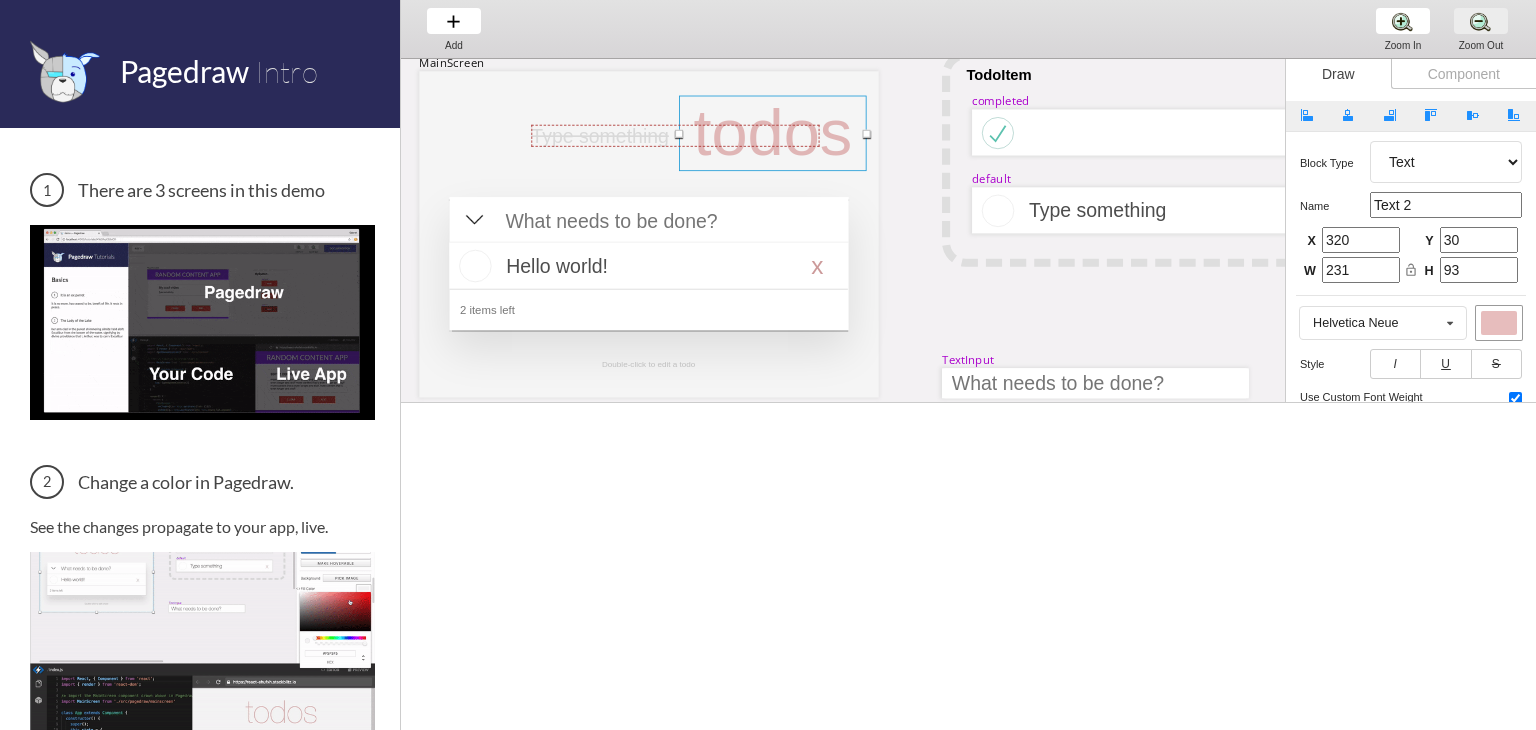 click on "Zoom Out Zoom Out Zoom Out" at bounding box center (1481, 29) 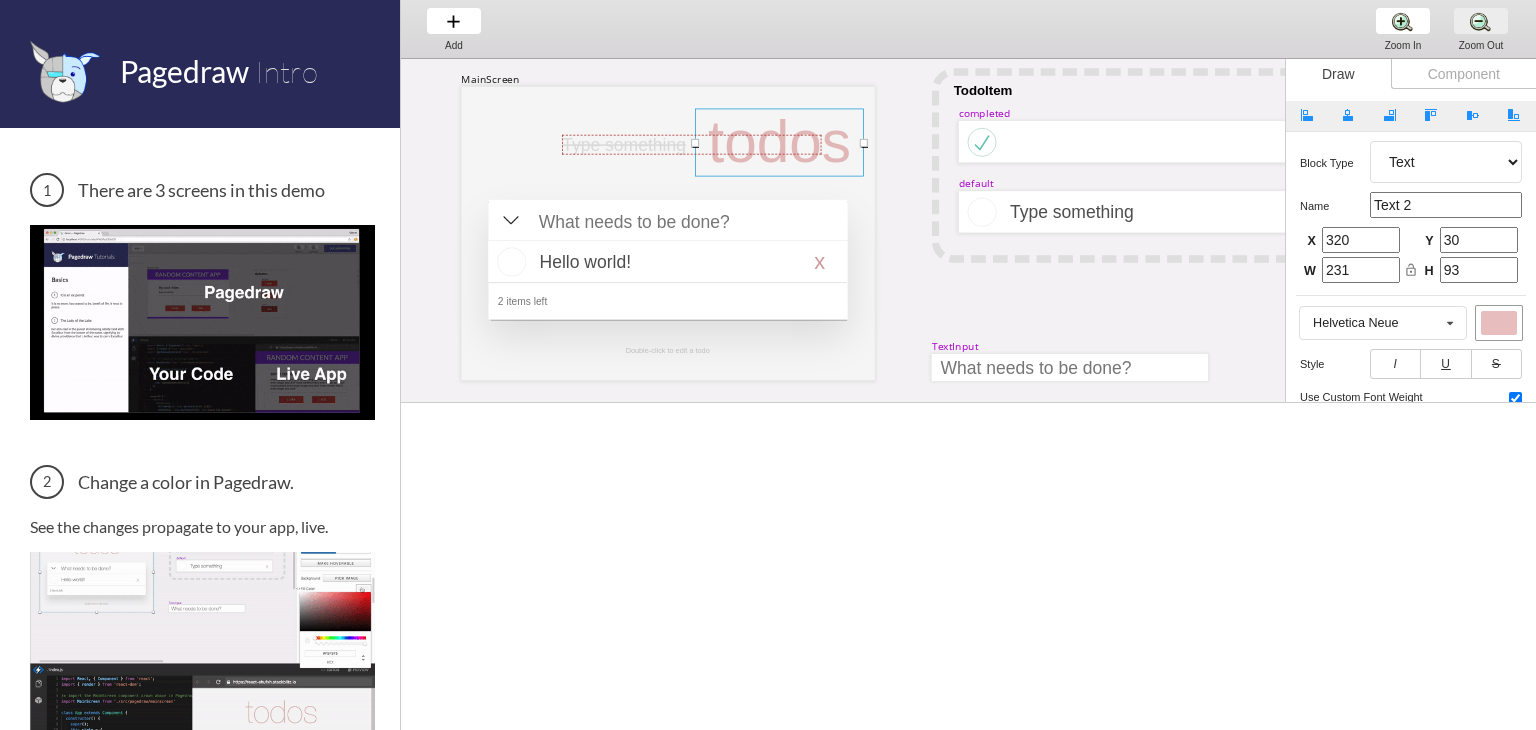 click on "Zoom Out Zoom Out Zoom Out" at bounding box center (1481, 29) 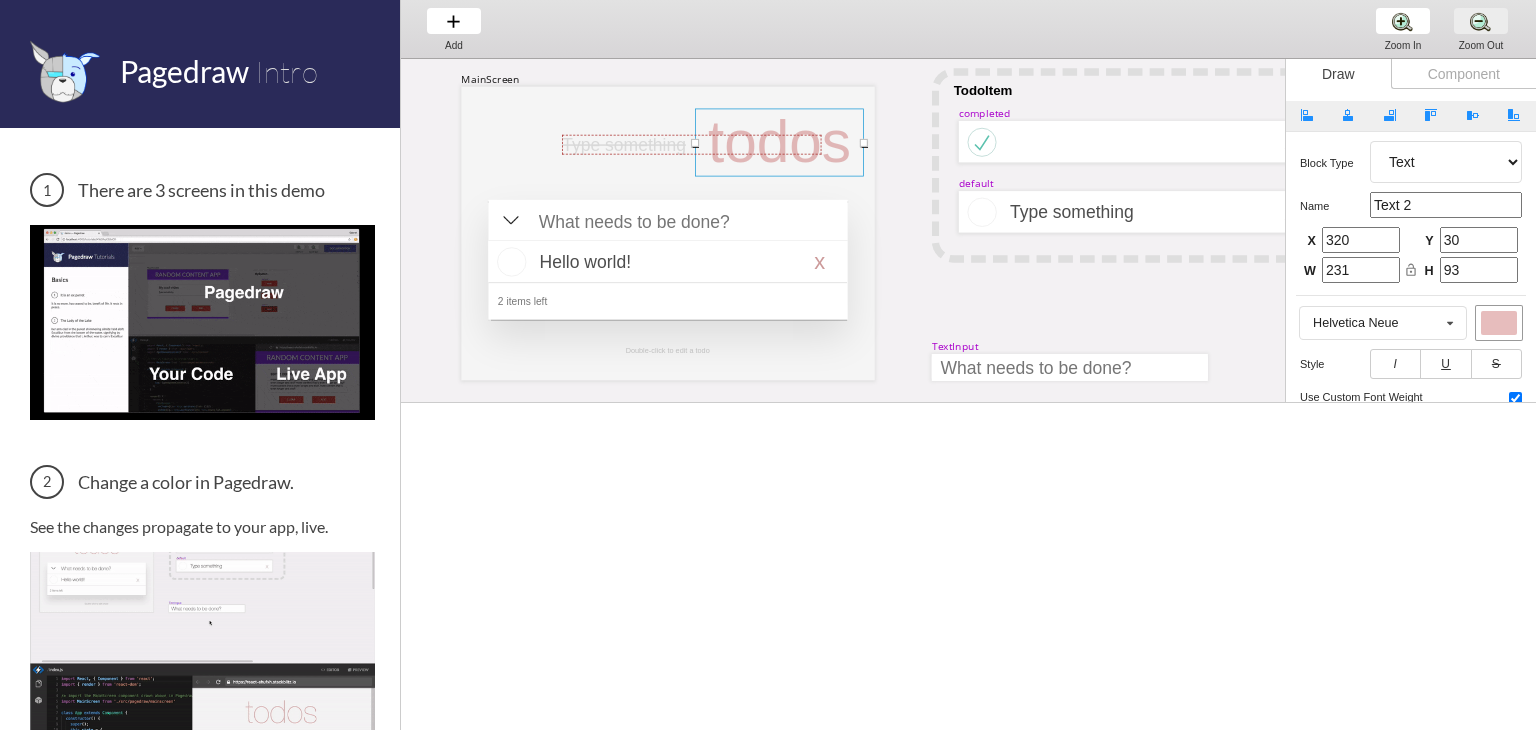 scroll, scrollTop: 0, scrollLeft: 0, axis: both 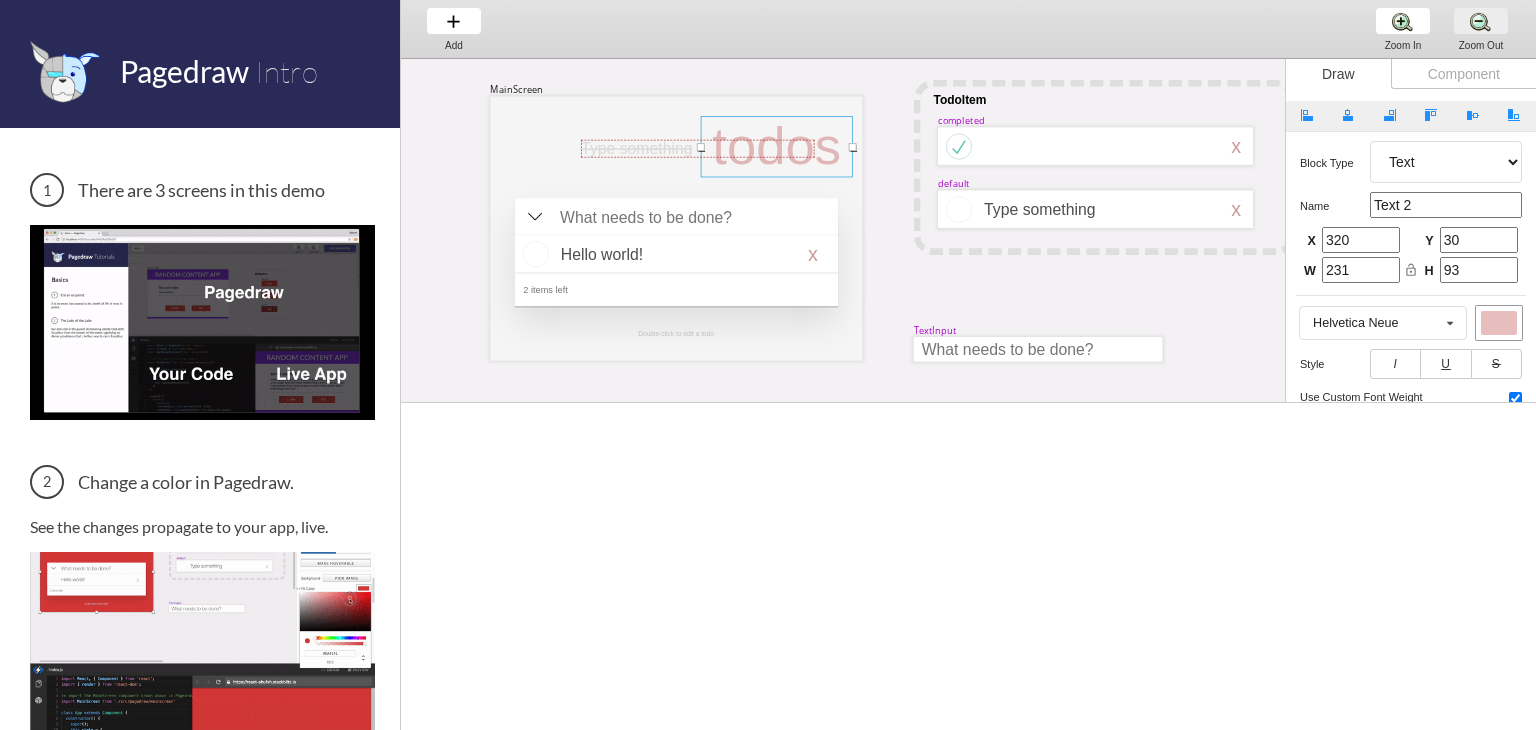 click on "Zoom Out Zoom Out Zoom Out" at bounding box center (1481, 29) 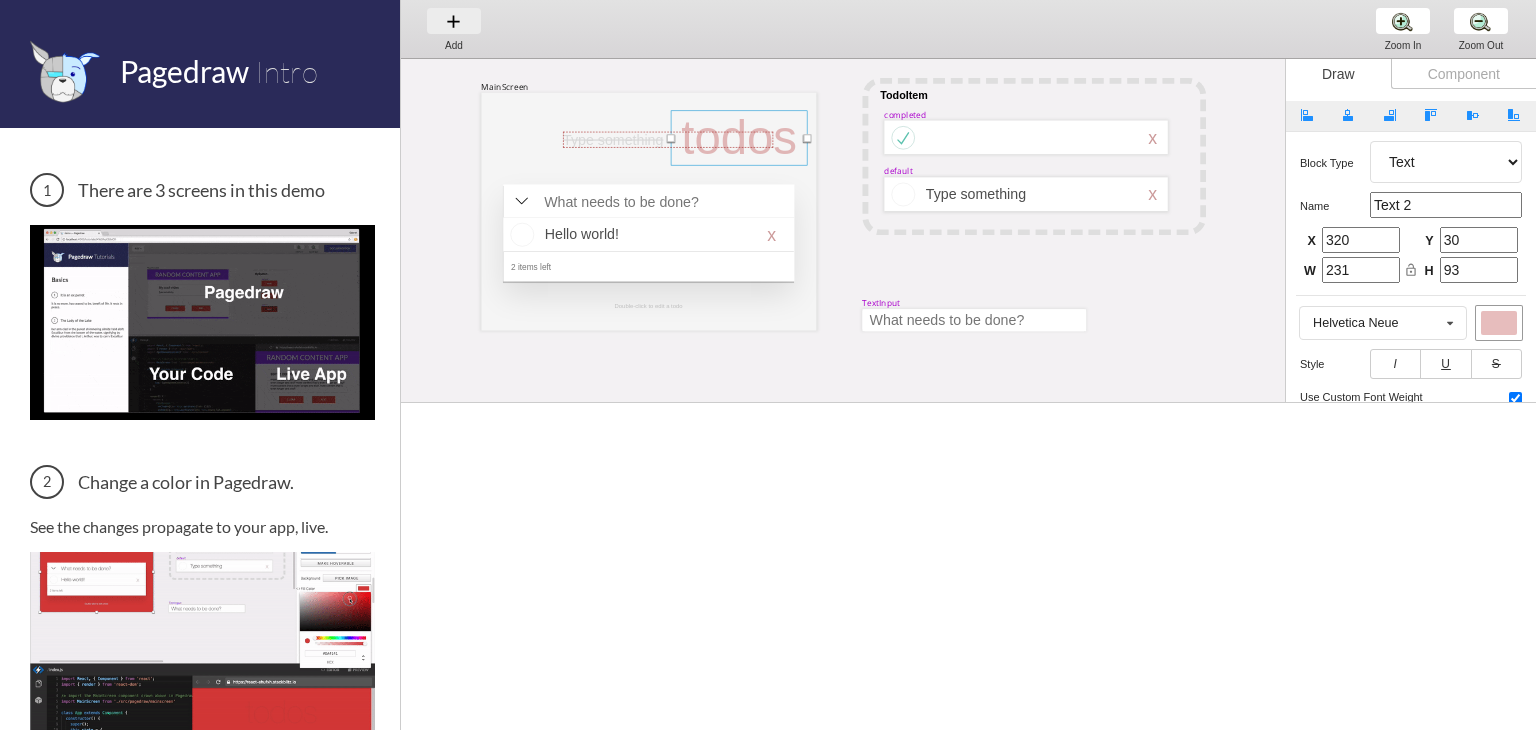 click on "Add Add Add" at bounding box center [454, 28] 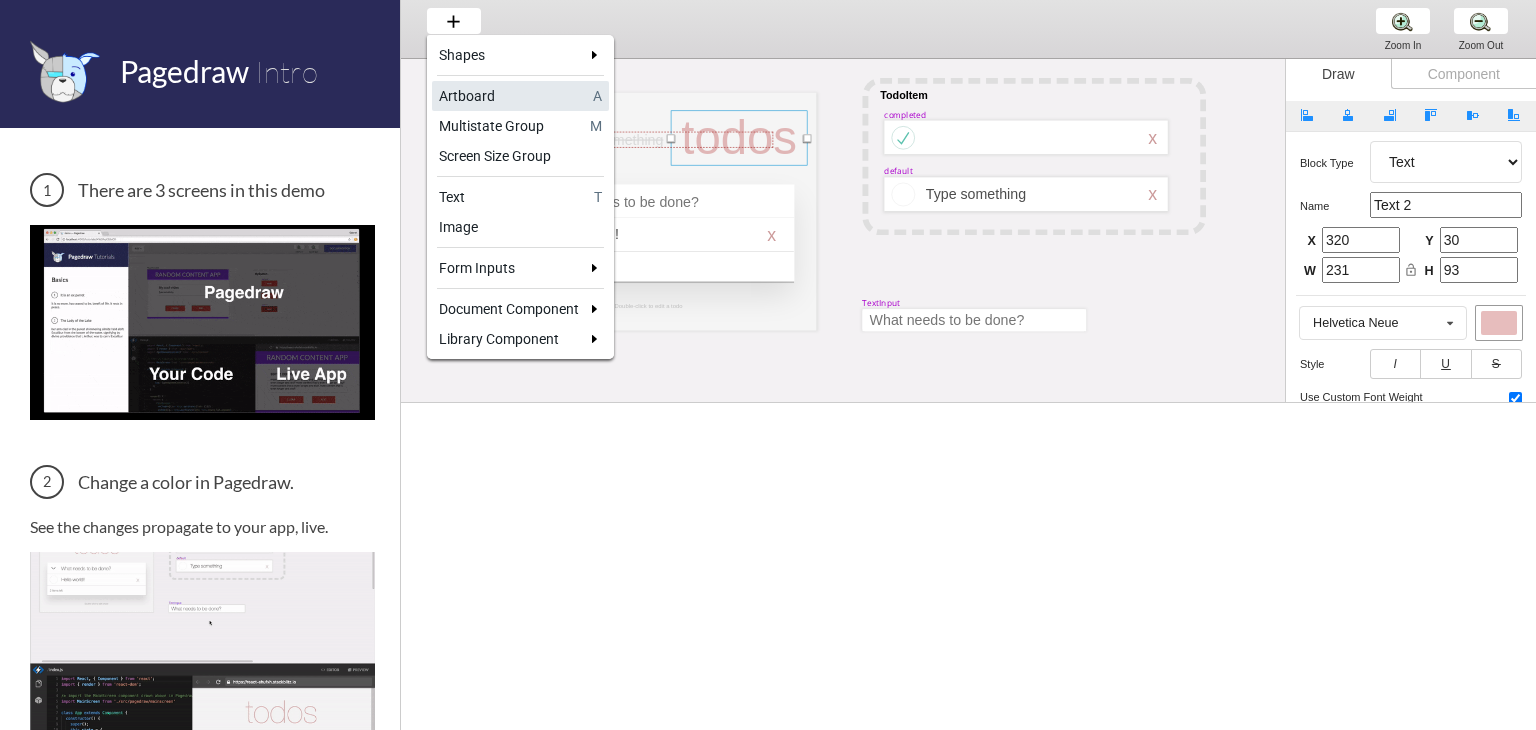 click on "Artboard" at bounding box center [512, 96] 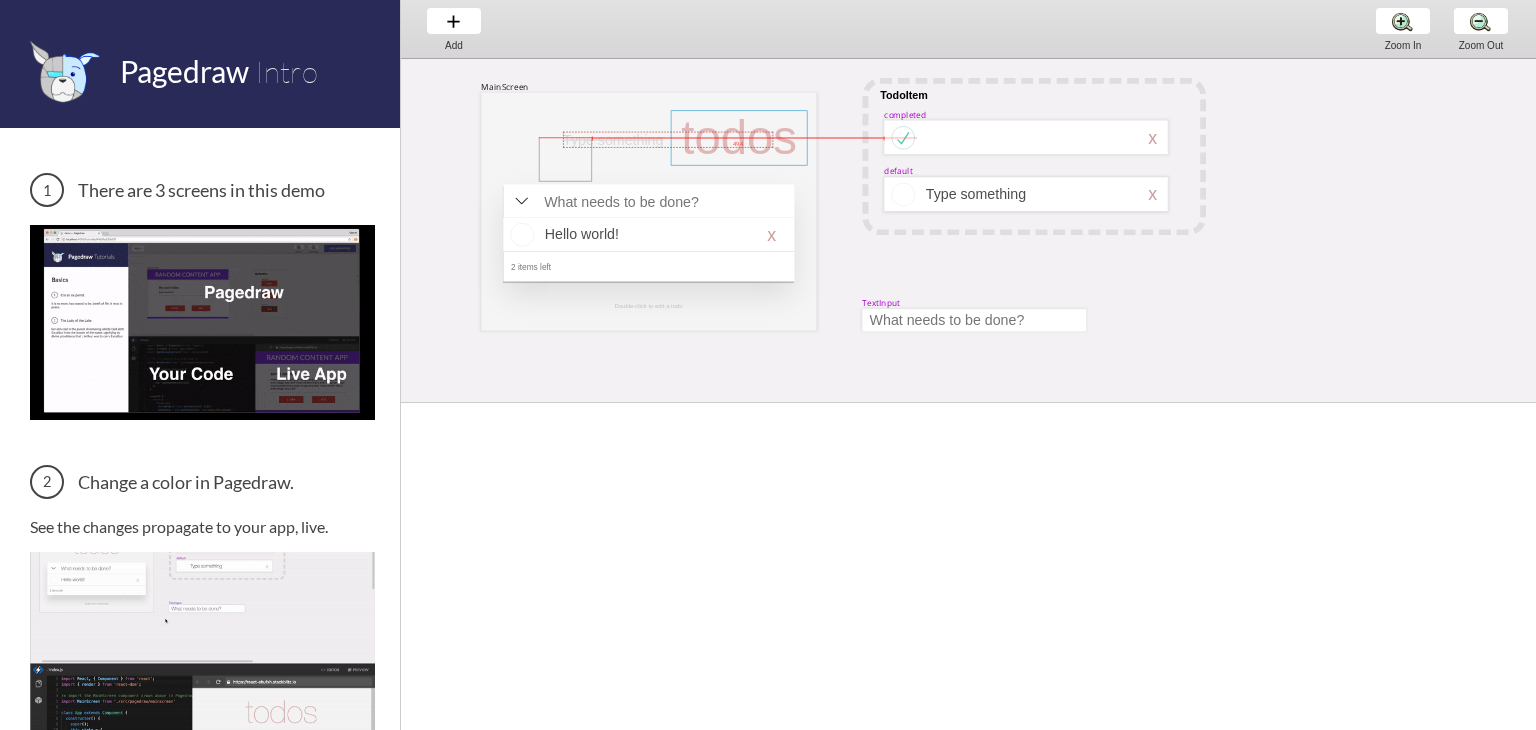 drag, startPoint x: 539, startPoint y: 137, endPoint x: 872, endPoint y: 325, distance: 382.40424 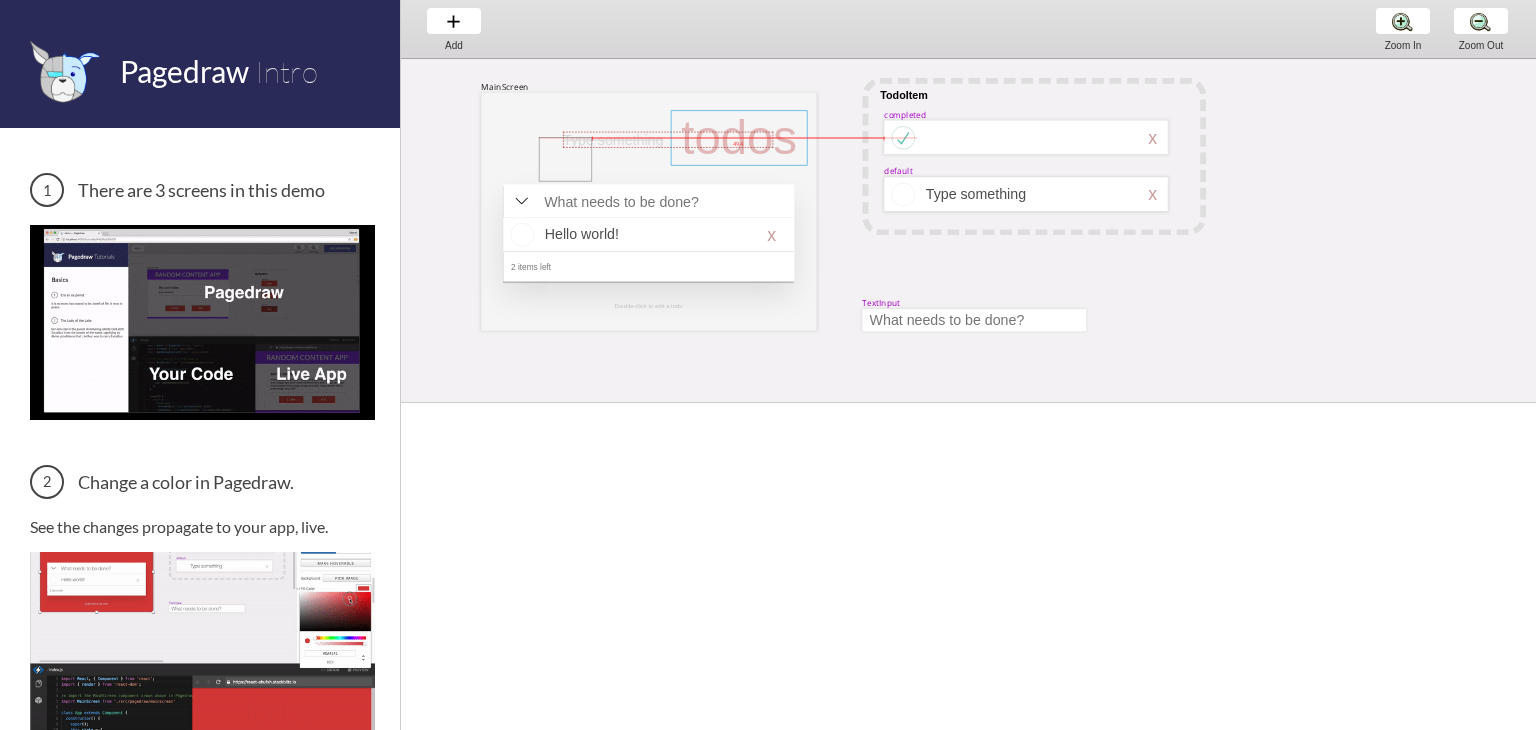 click on "MainScreen todos Hello world! x 2 items left TodoItem completed Type something TextInput x Double-click to edit a todo default Type something x" at bounding box center [1258, 59] 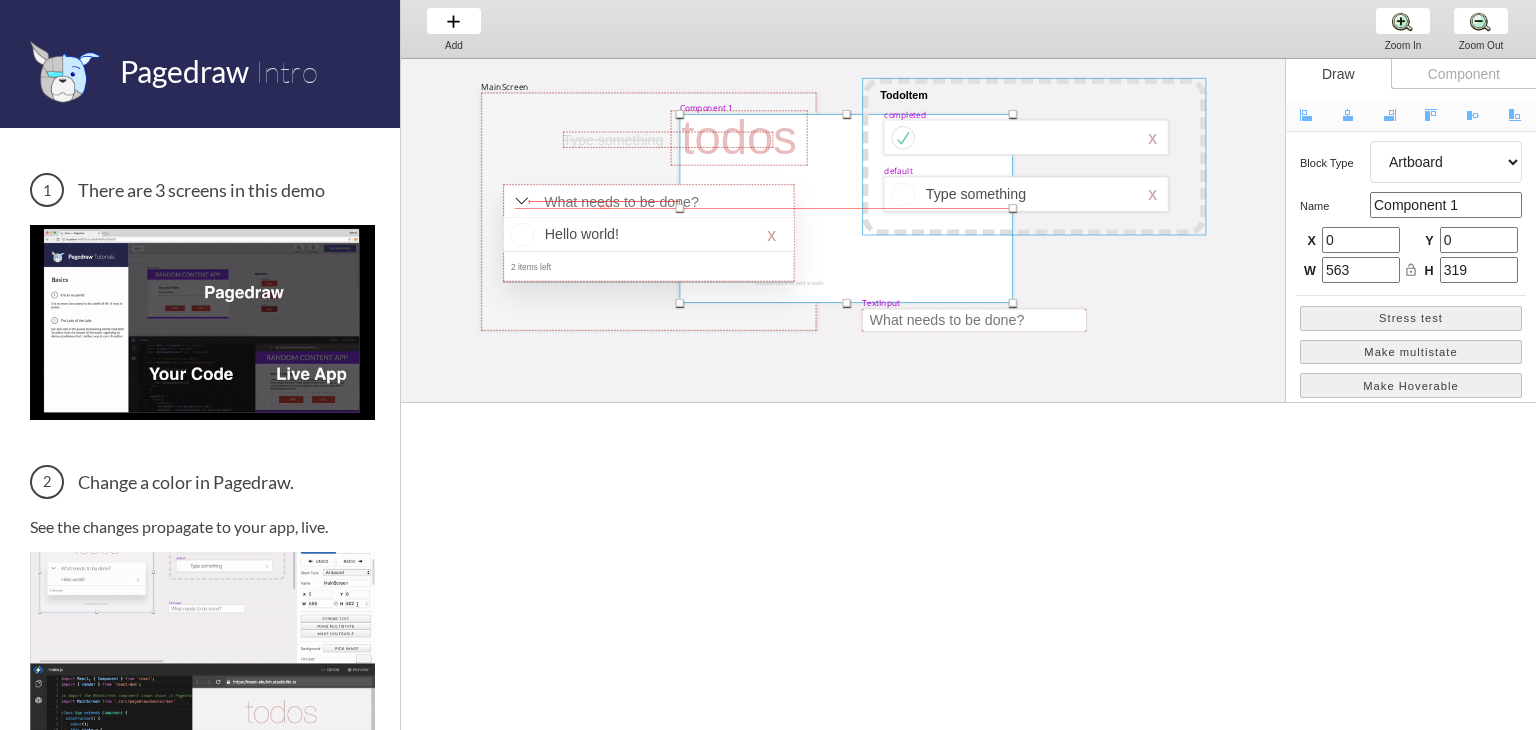 drag, startPoint x: 837, startPoint y: 180, endPoint x: 979, endPoint y: 157, distance: 143.85062 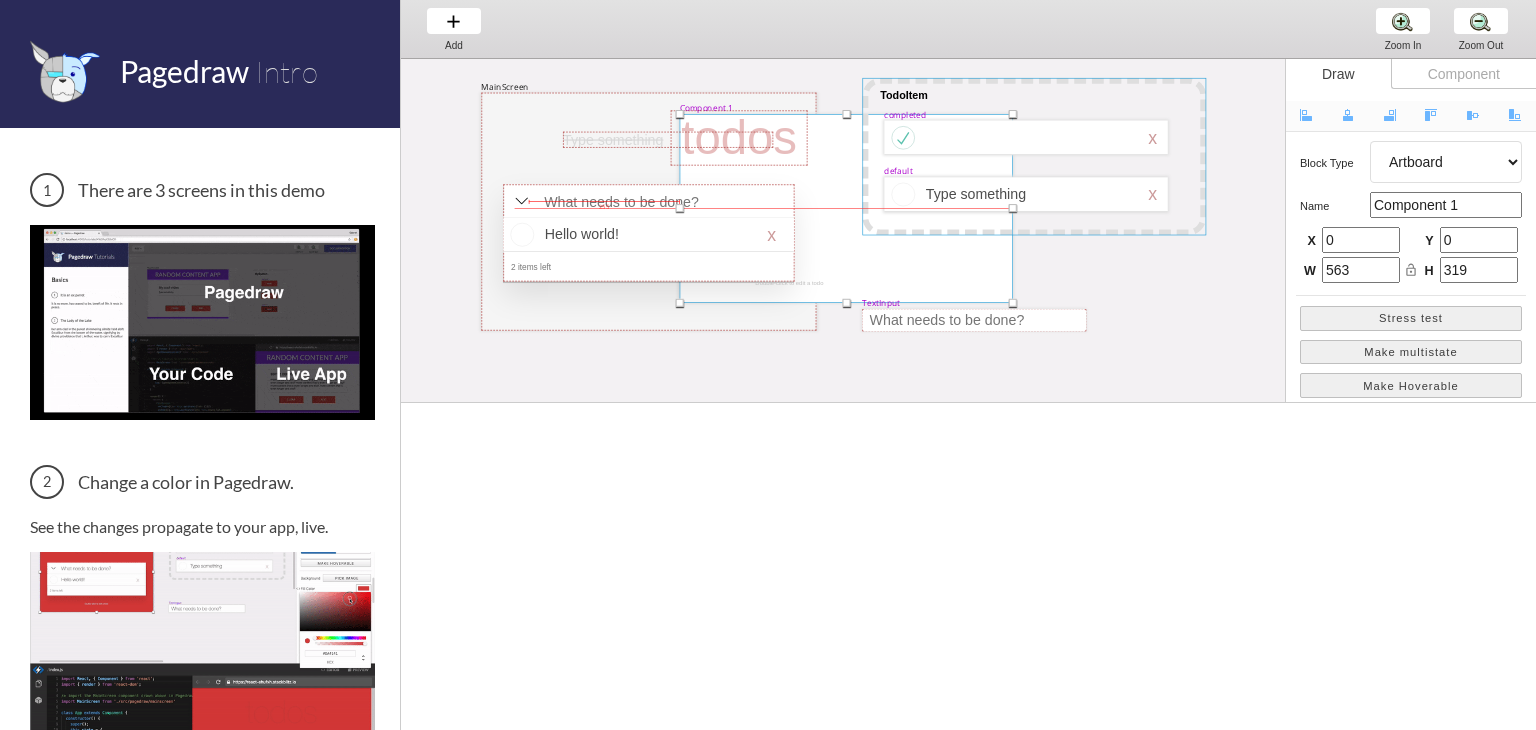 click on "MainScreen todos Hello world! x 2 items left TodoItem completed Type something TextInput x Double-click to edit a todo default Type something x Component 1" at bounding box center [1258, 59] 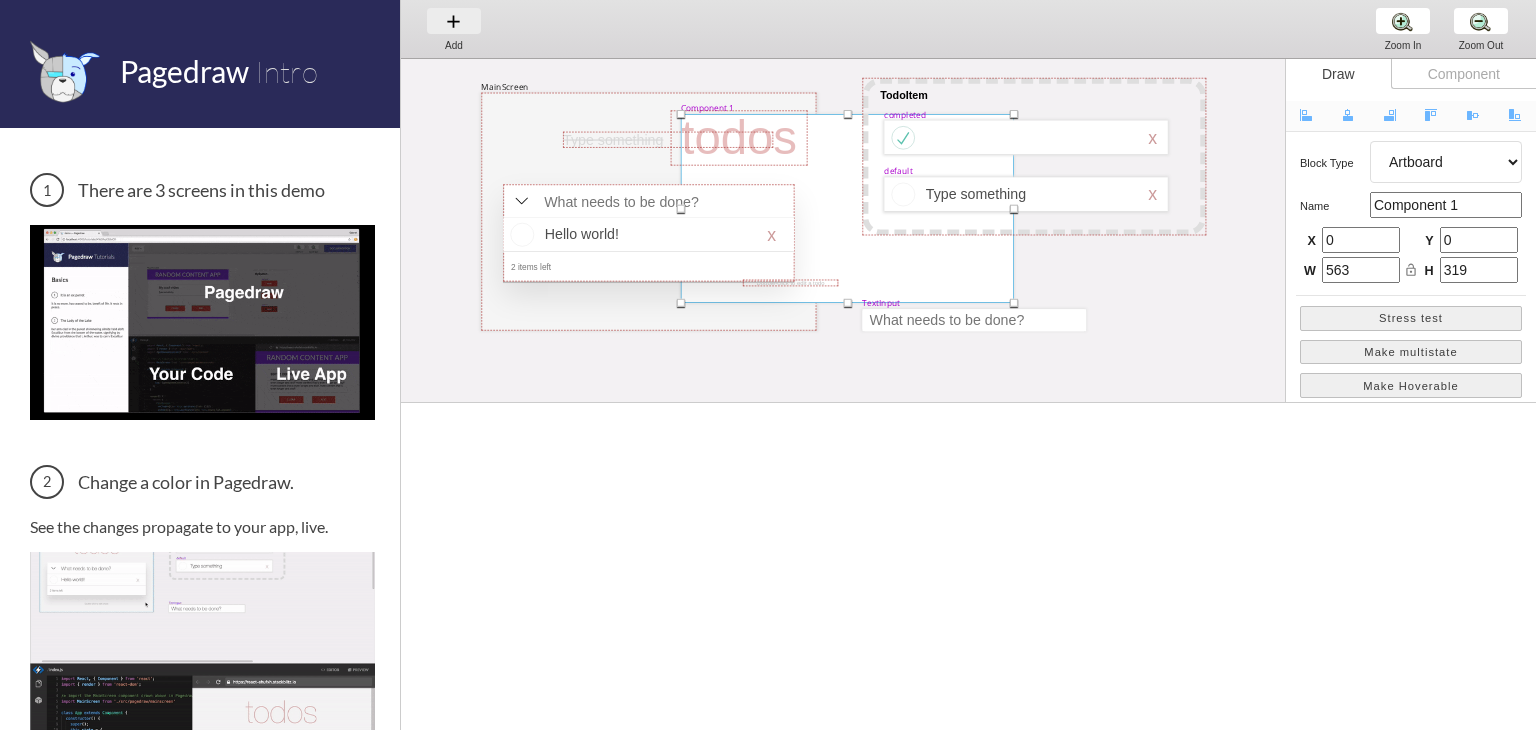 click on "Add Add Add" at bounding box center [454, 28] 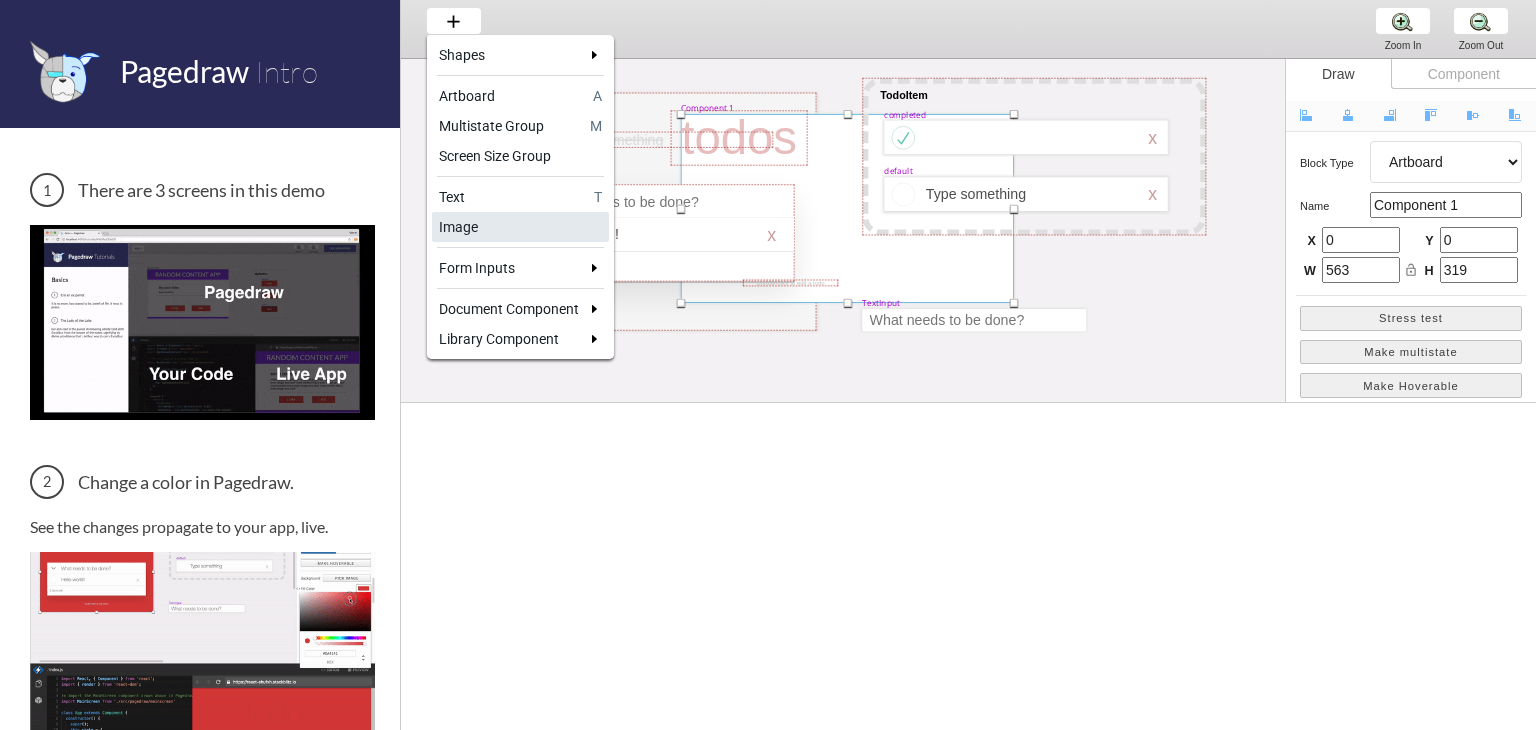 click on "Image" at bounding box center [520, 227] 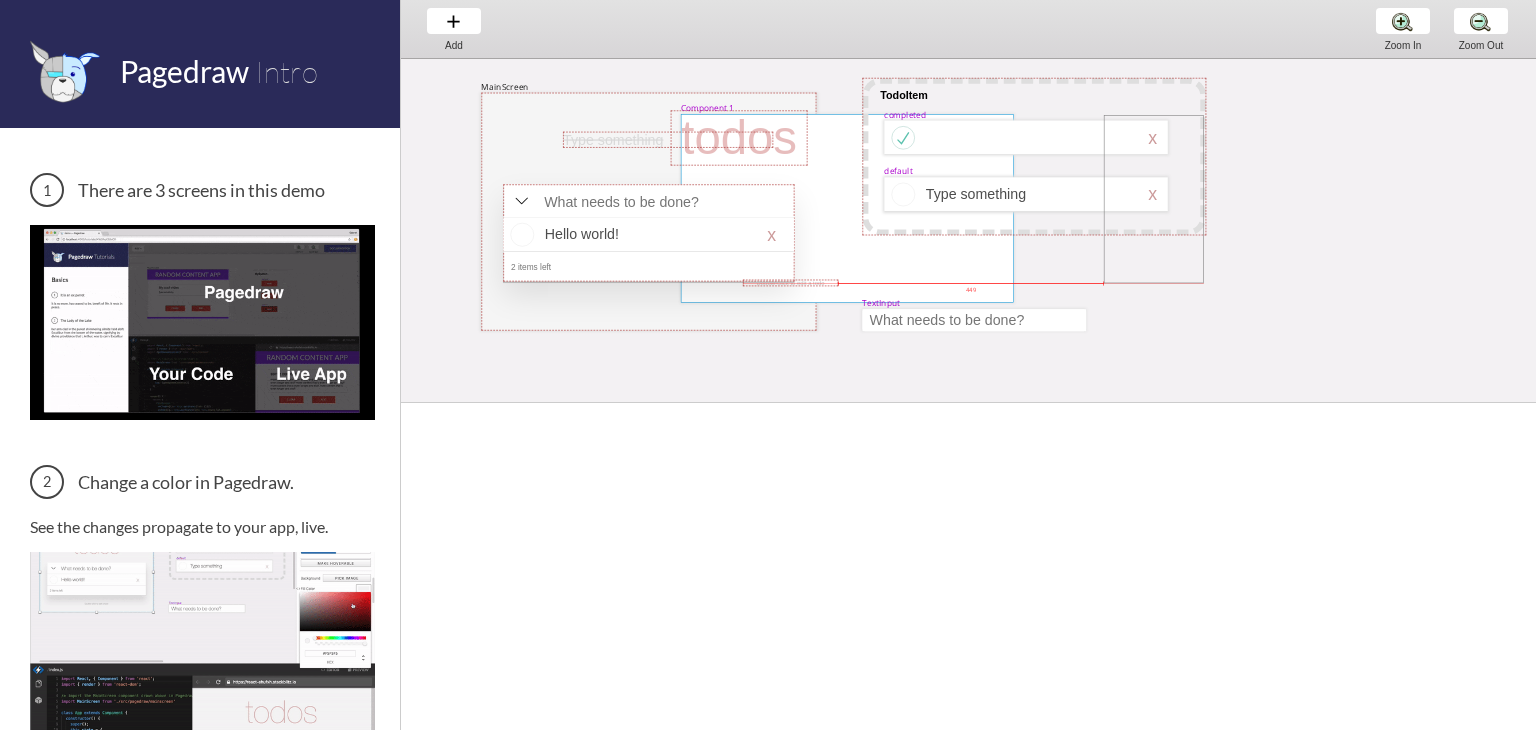 drag, startPoint x: 1108, startPoint y: 143, endPoint x: 1224, endPoint y: 271, distance: 172.74258 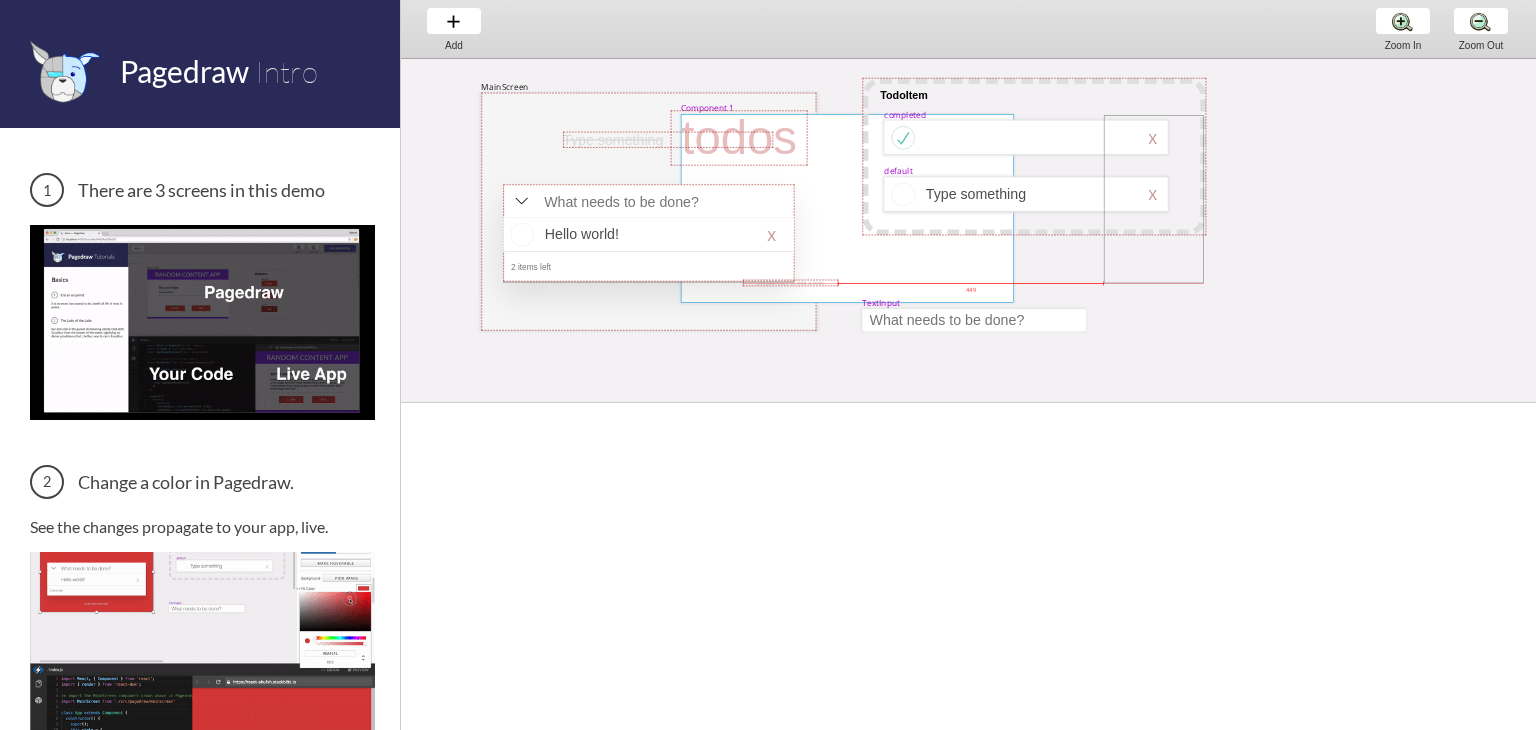 click on "MainScreen todos Hello world! x 2 items left TodoItem completed Type something TextInput x Double-click to edit a todo default Type something x Component 1 449" at bounding box center (1258, 411) 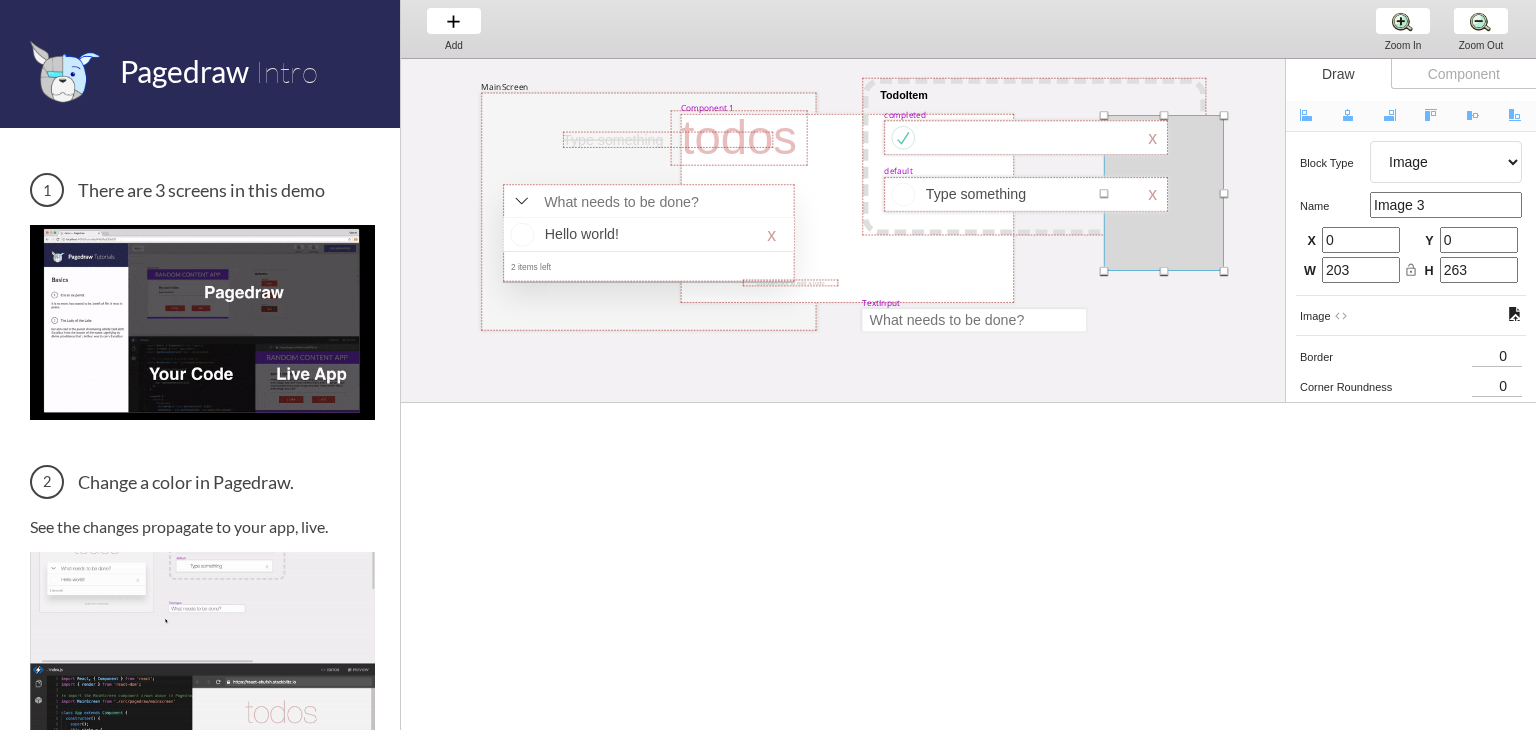 click at bounding box center (1164, 193) 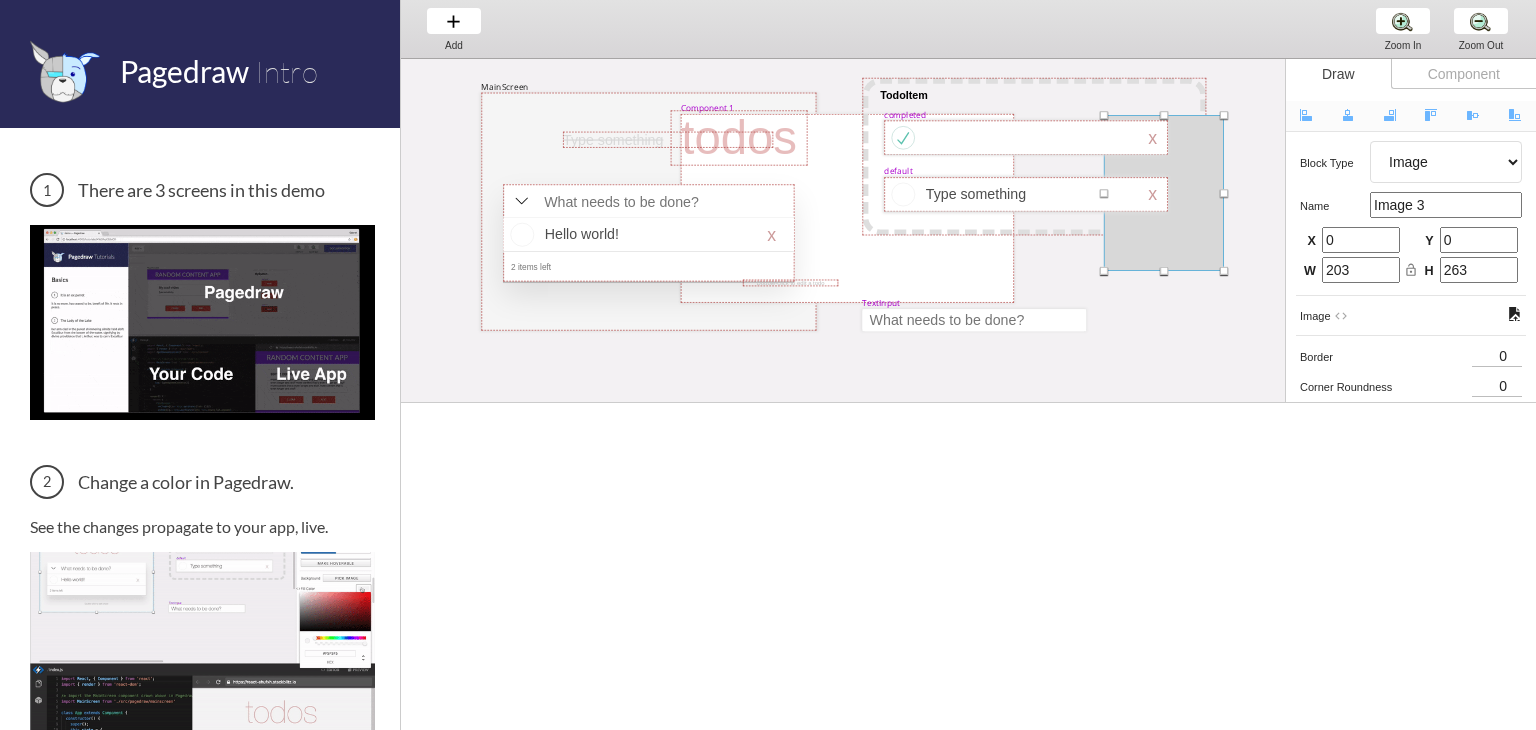 click at bounding box center (1164, 193) 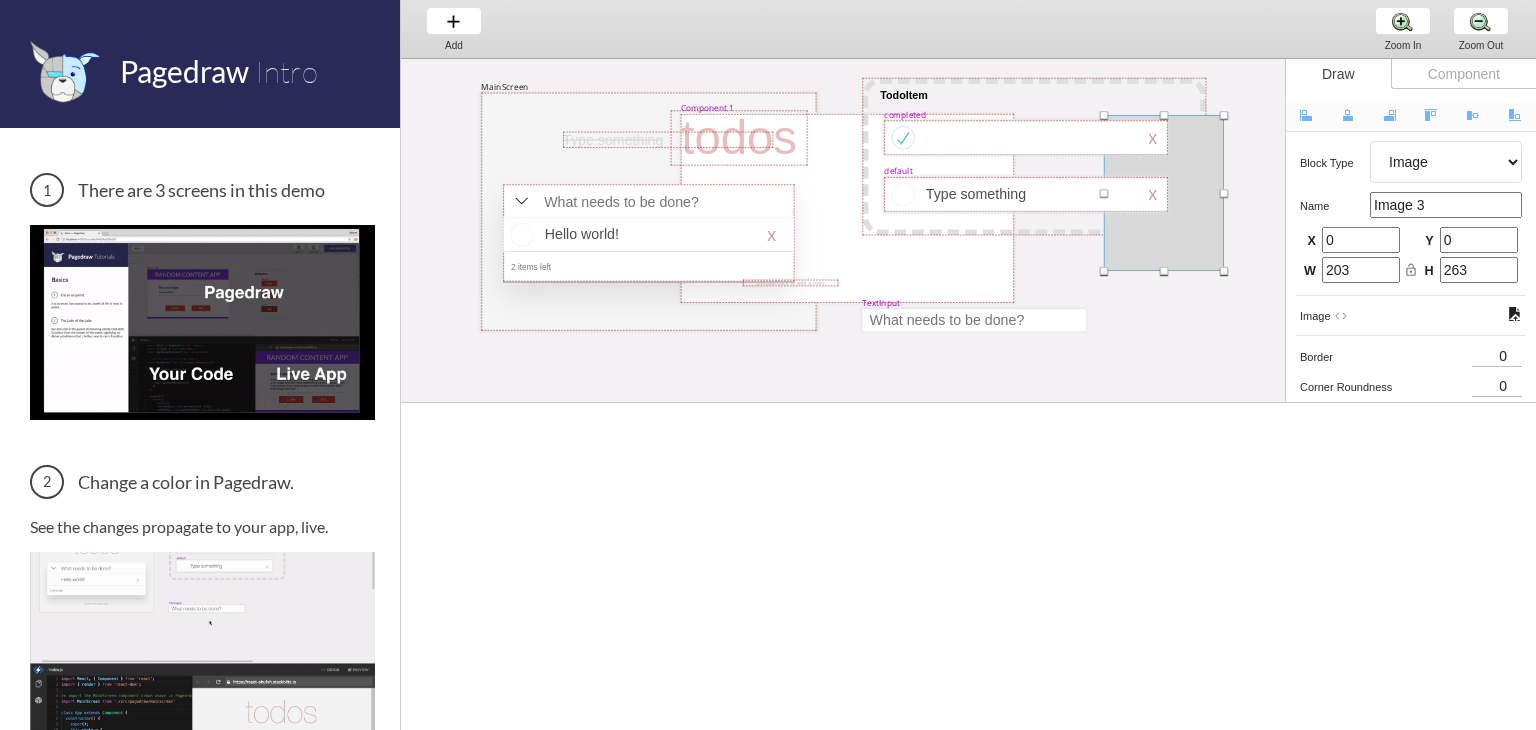 click at bounding box center [1164, 193] 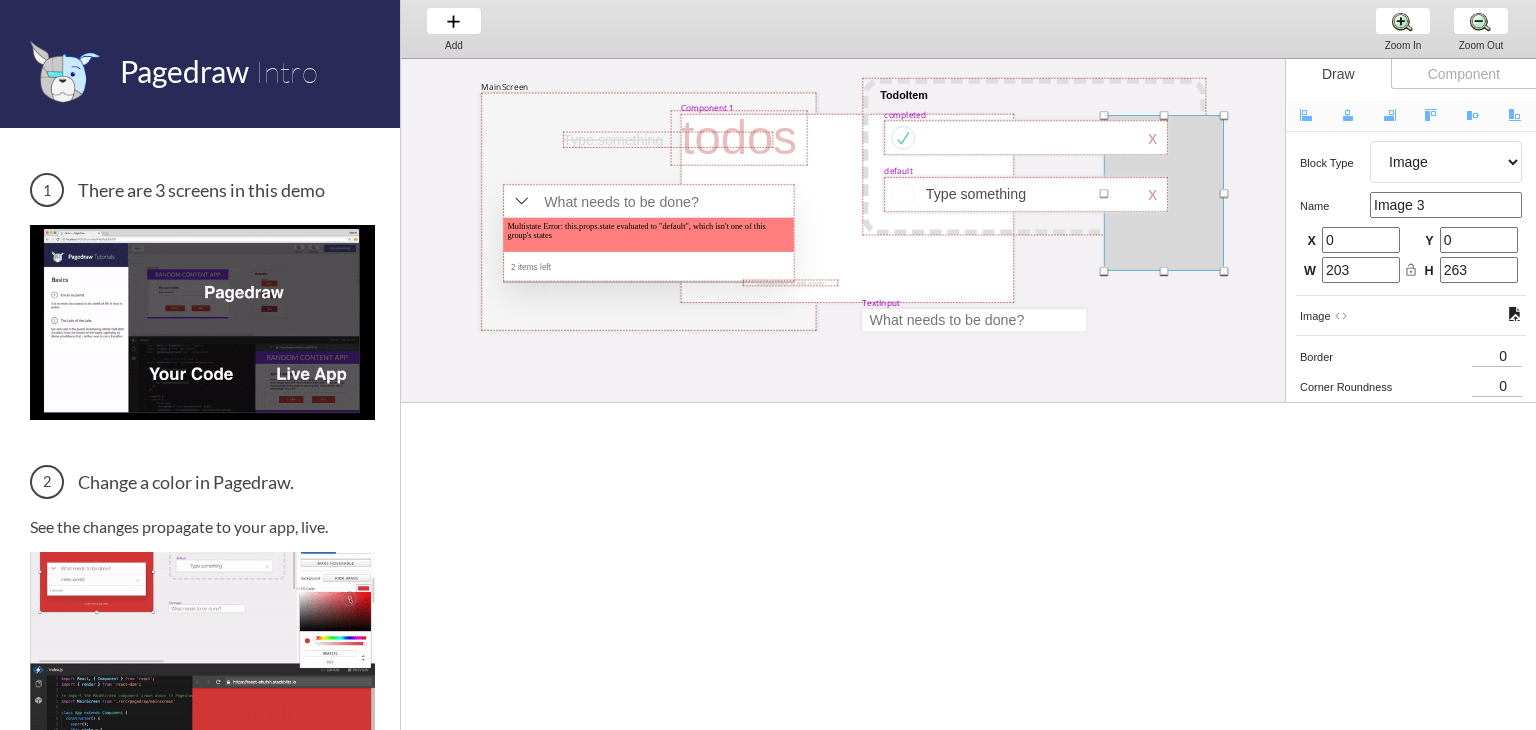 click on "Image 3" at bounding box center [1446, 205] 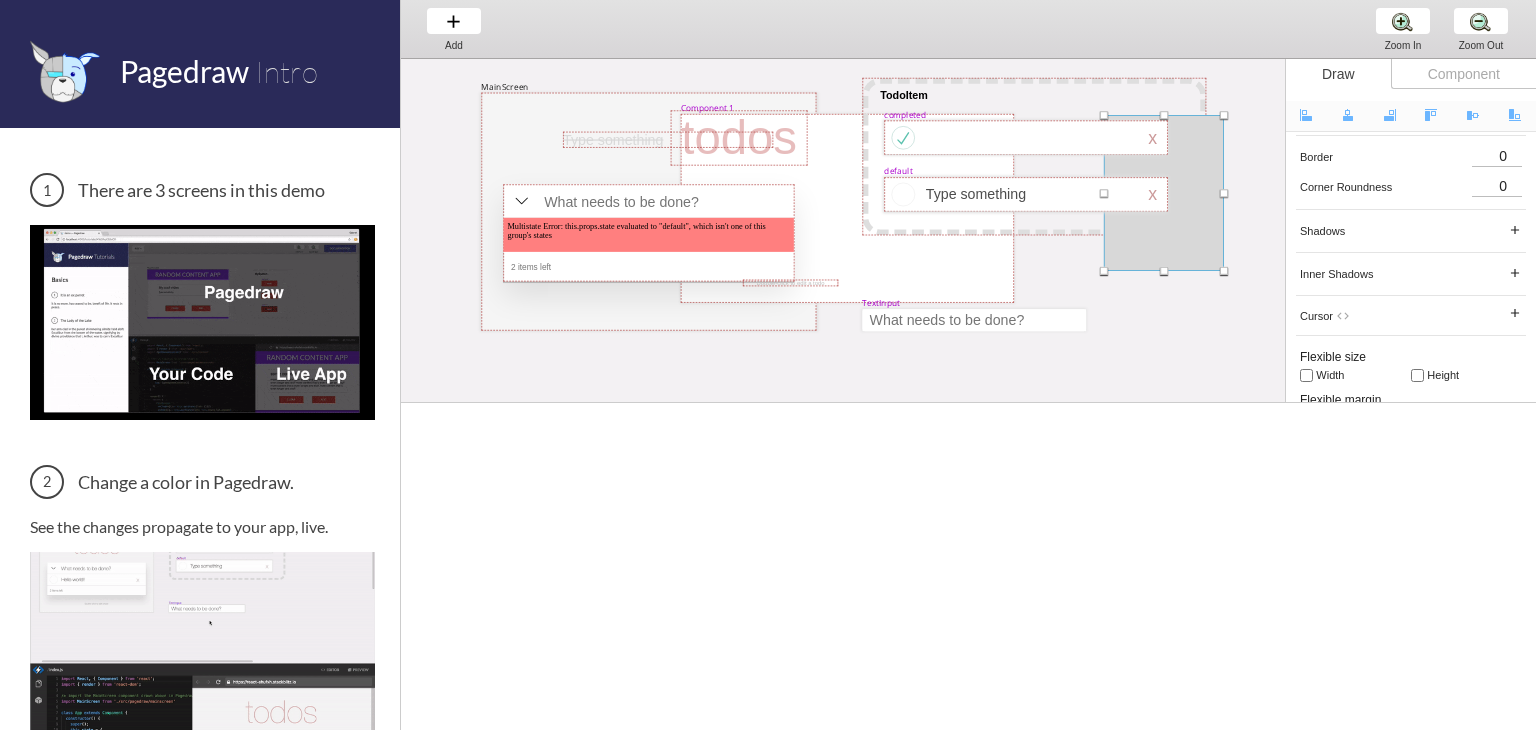 scroll, scrollTop: 0, scrollLeft: 0, axis: both 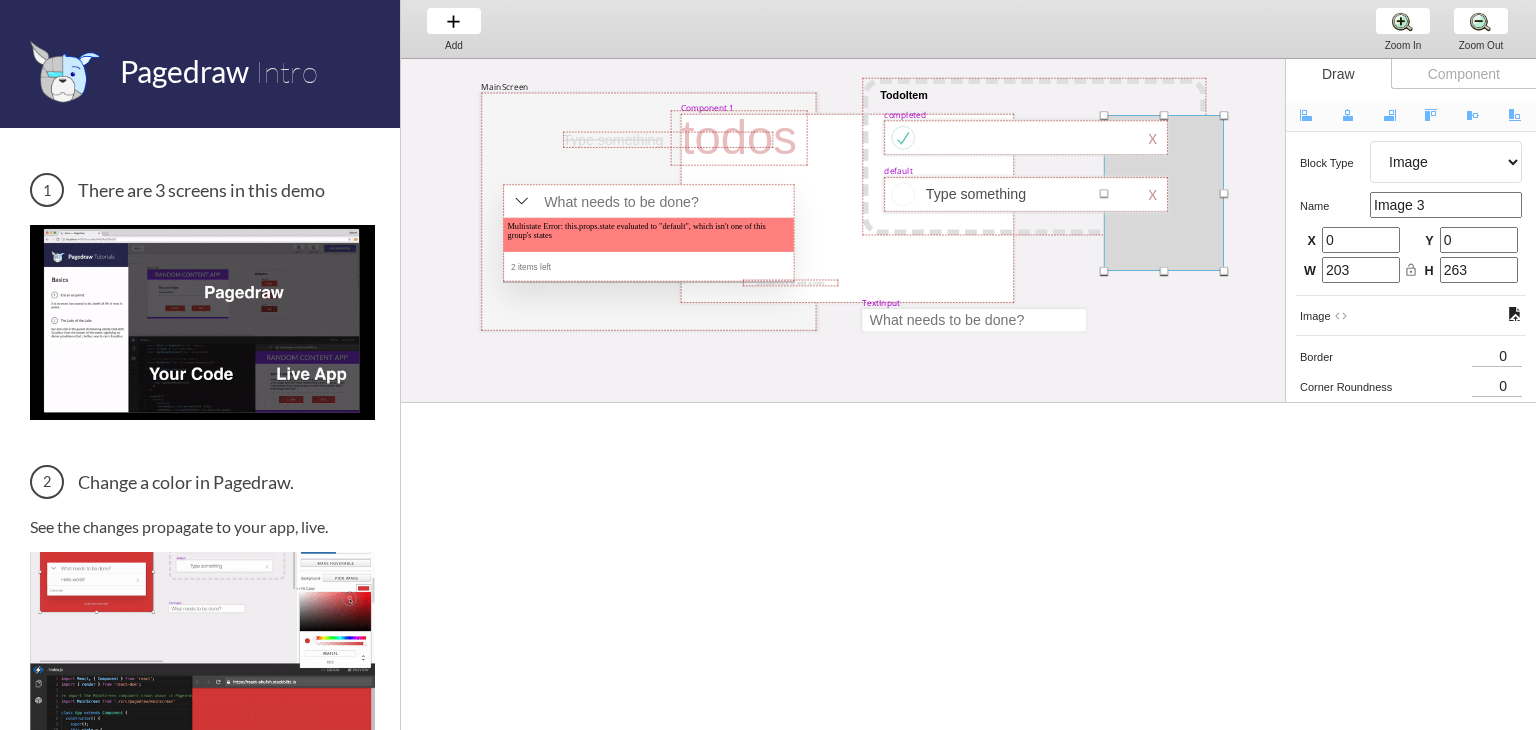 click on "Artboard Multistate Group Screen Size Group Text Rectangle Oval Line Triangle Image Text Input File Input Check Box Radio Input Slider Component 1 MainScreen TextInput TodoItem completed default" at bounding box center [1446, 162] 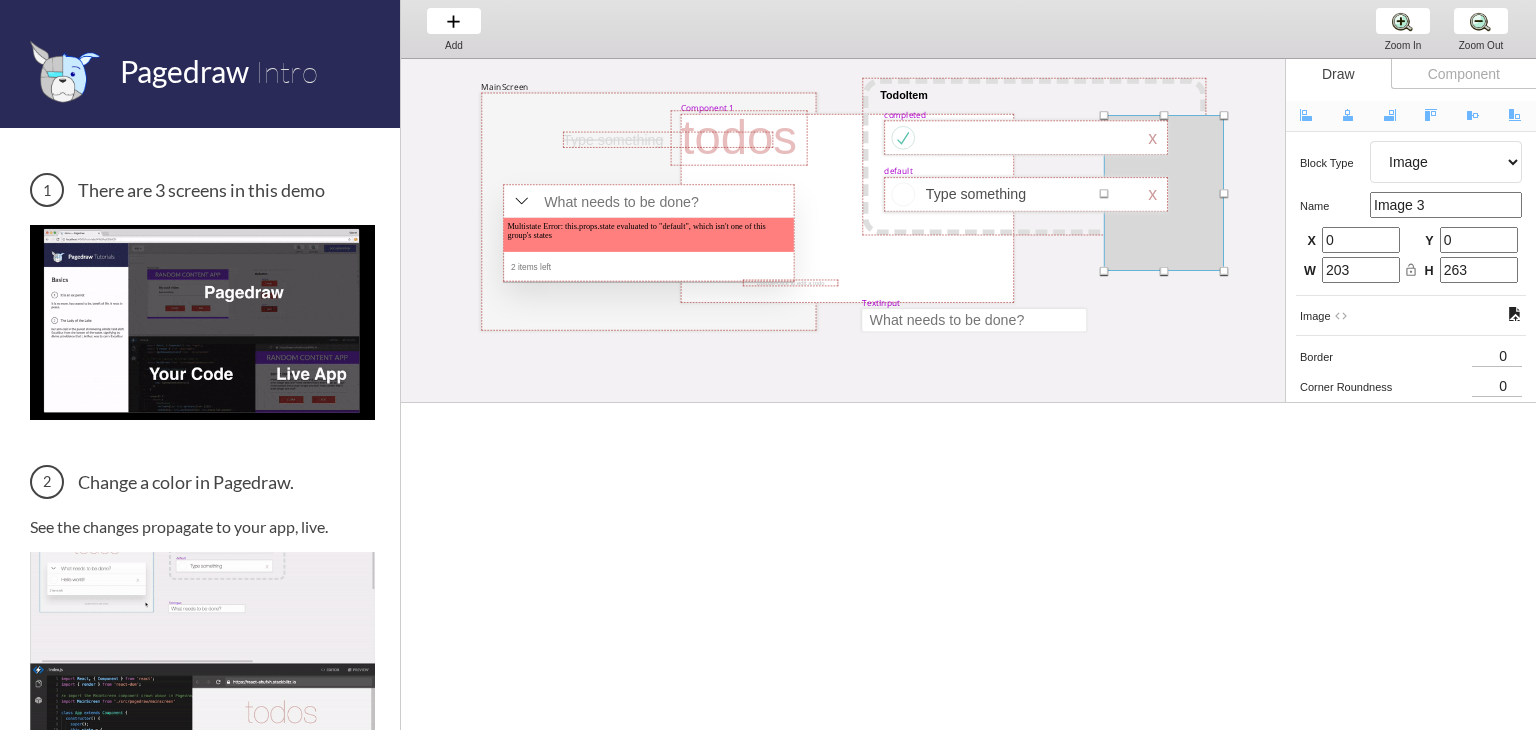 click on "Artboard Multistate Group Screen Size Group Text Rectangle Oval Line Triangle Image Text Input File Input Check Box Radio Input Slider Component 1 MainScreen TextInput TodoItem completed default" at bounding box center (1446, 162) 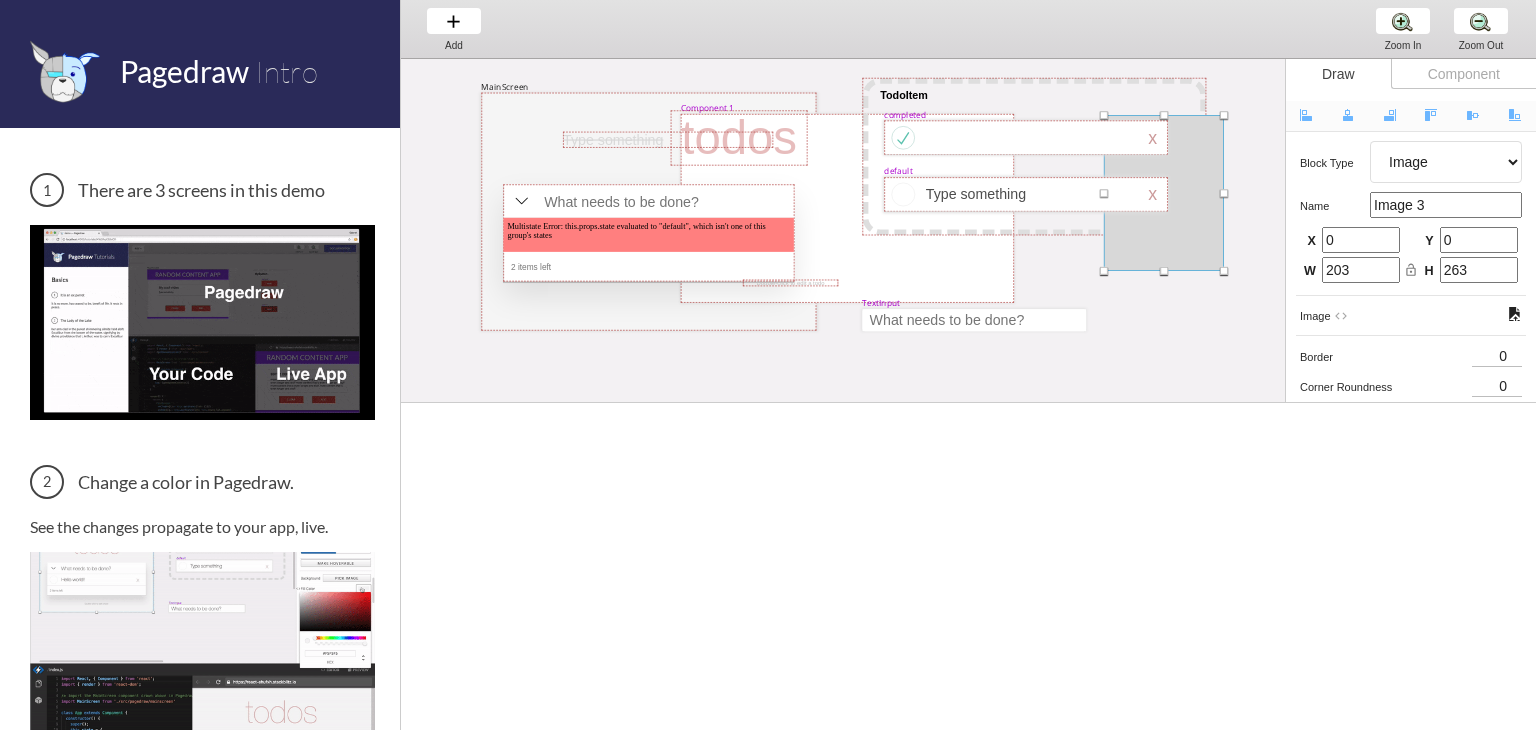 click on "Artboard Multistate Group Screen Size Group Text Rectangle Oval Line Triangle Image Text Input File Input Check Box Radio Input Slider Component 1 MainScreen TextInput TodoItem completed default" at bounding box center [1446, 162] 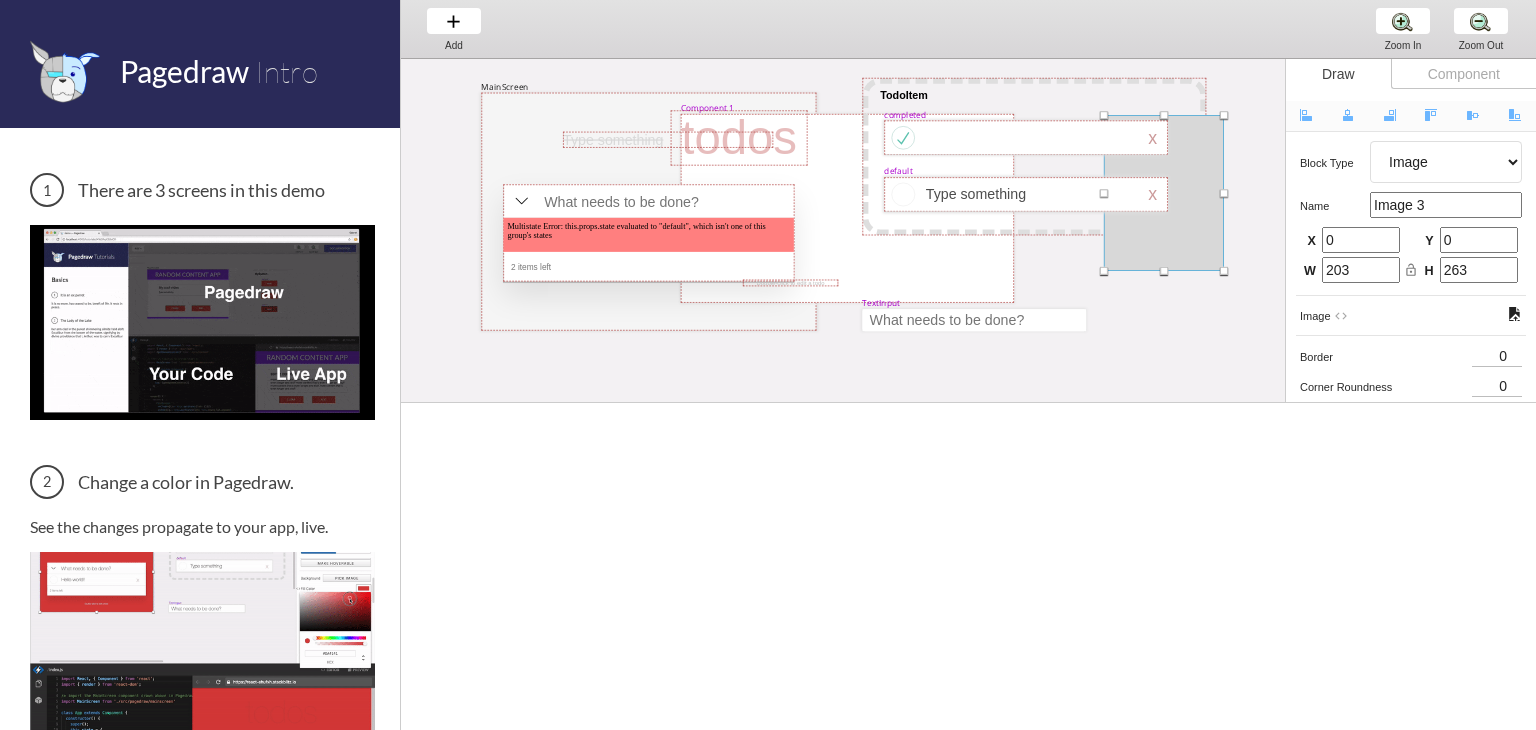 select on "18" 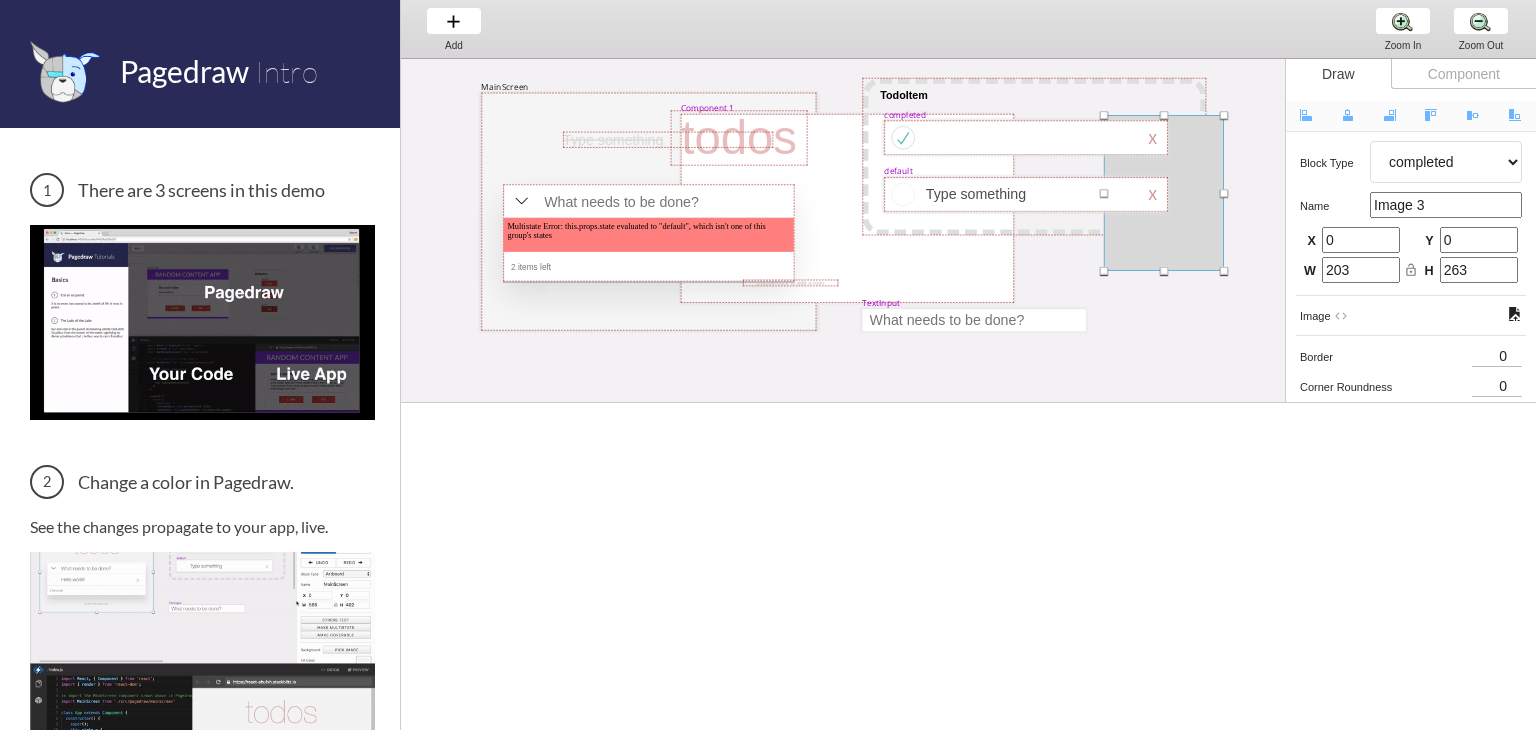 click on "Artboard Multistate Group Screen Size Group Text Rectangle Oval Line Triangle Image Text Input File Input Check Box Radio Input Slider Component 1 MainScreen TextInput TodoItem completed default" at bounding box center [1446, 162] 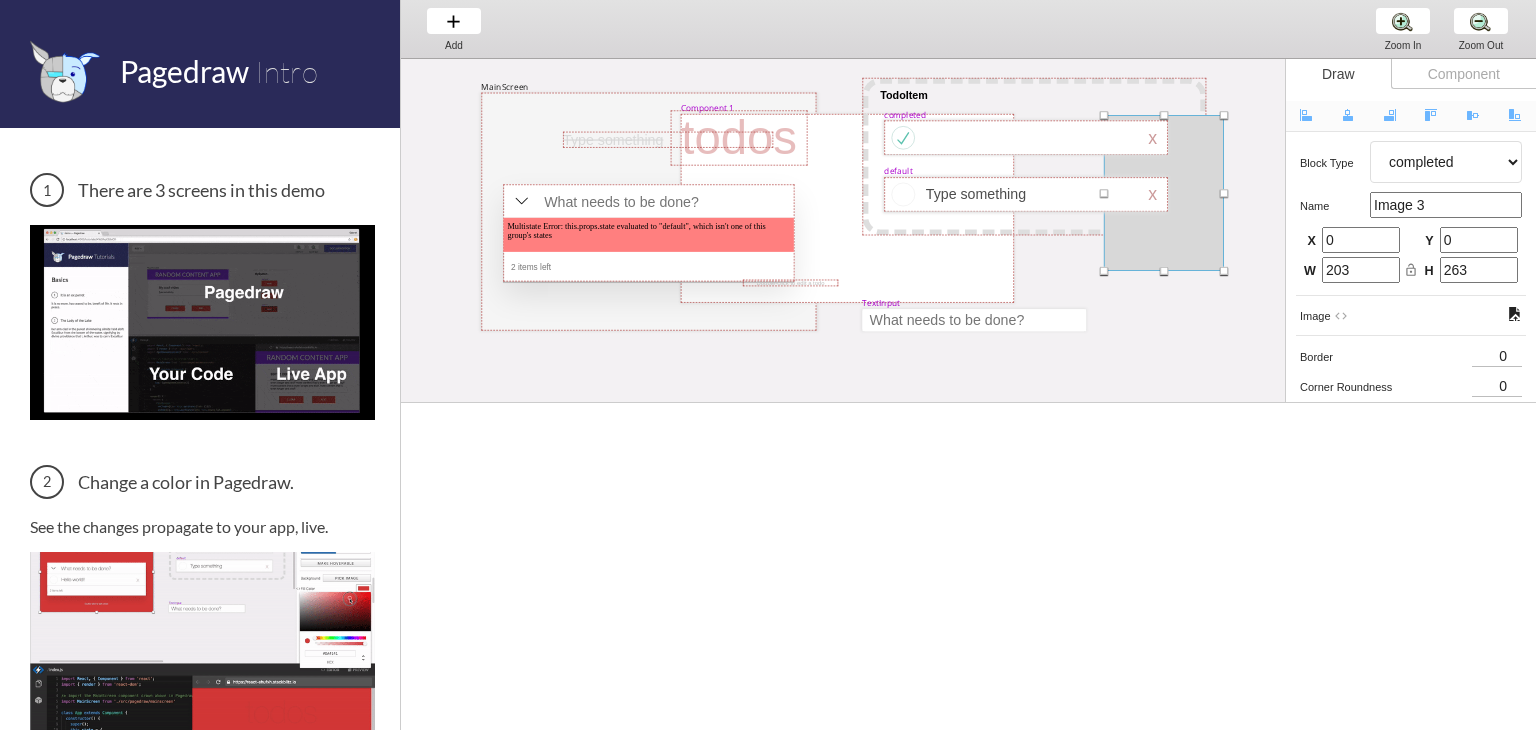 type 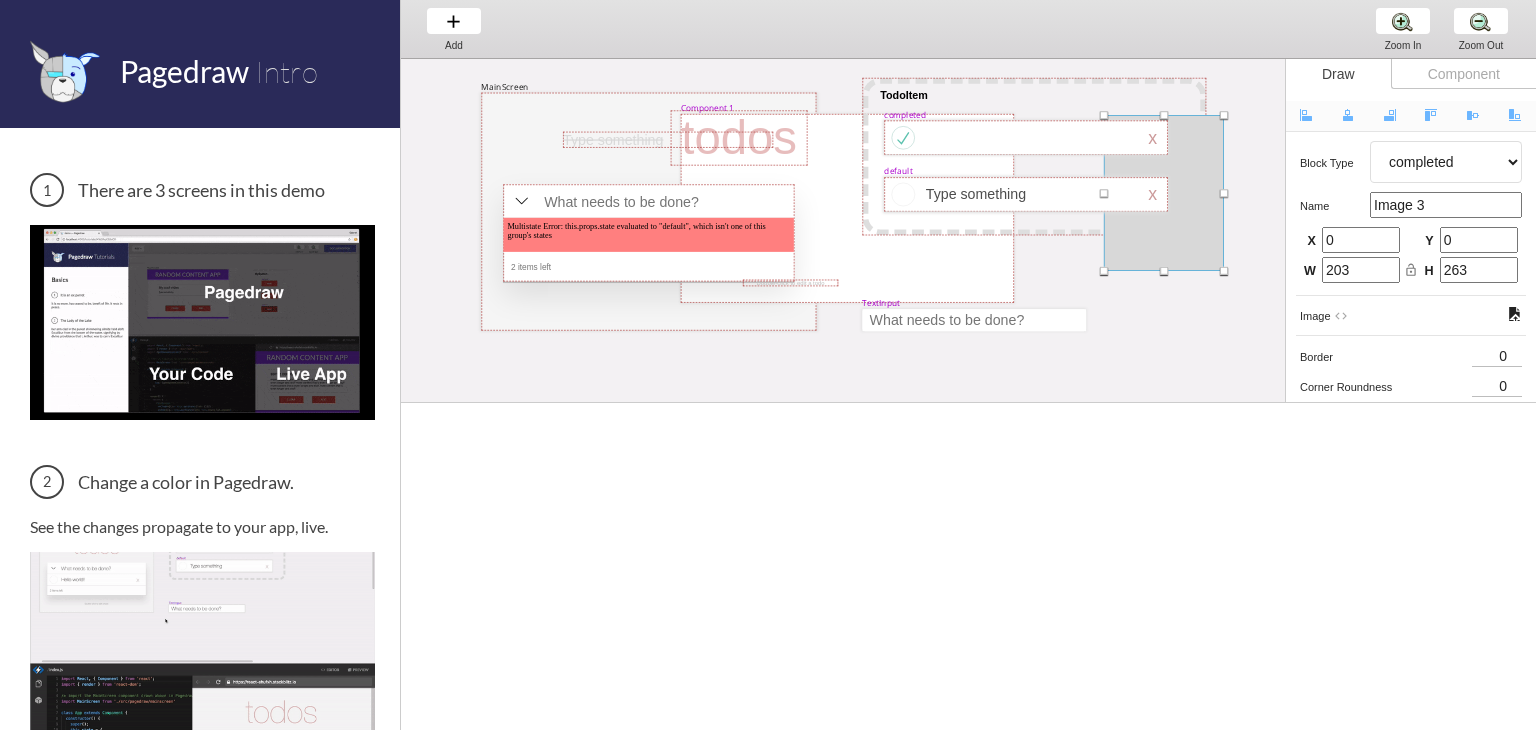 type on "482" 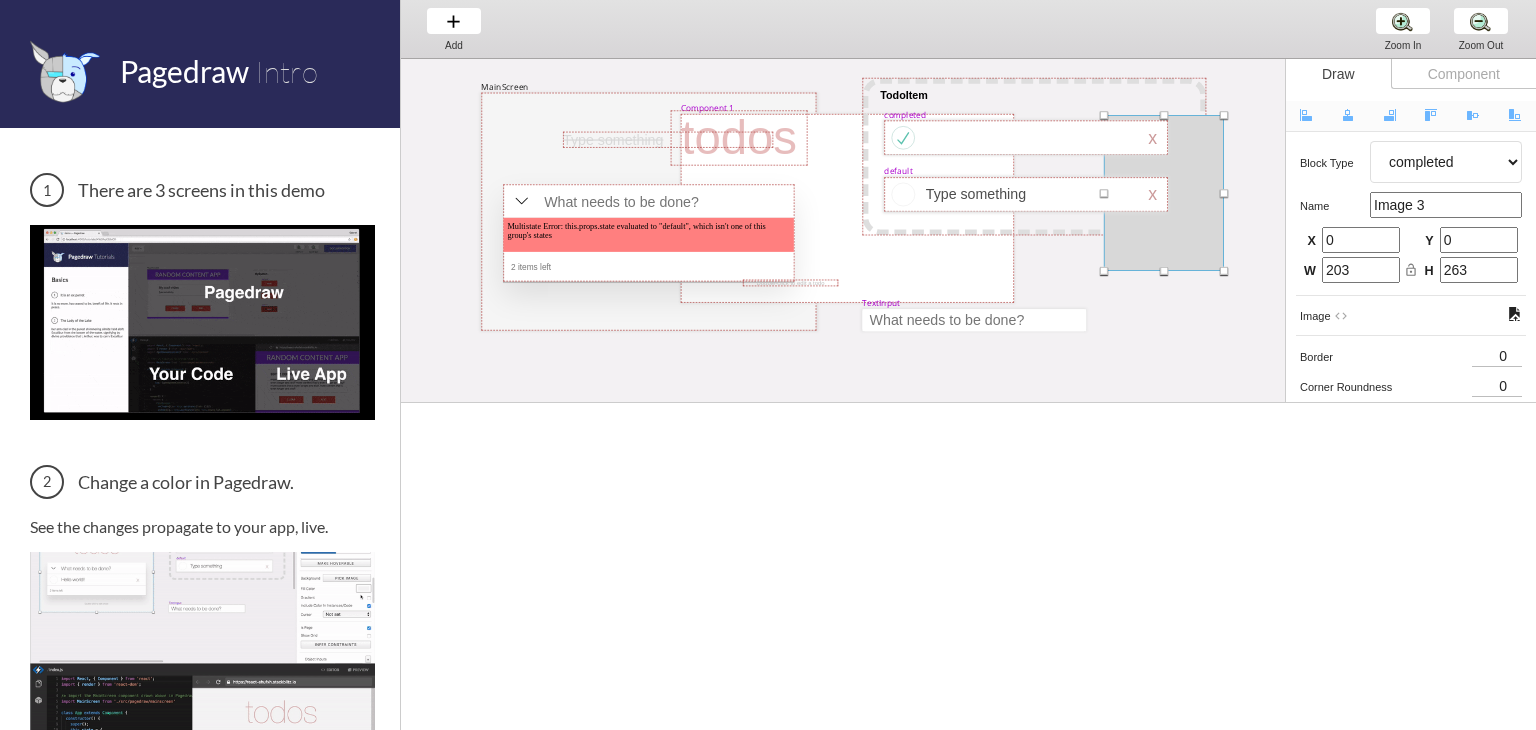 type on "58" 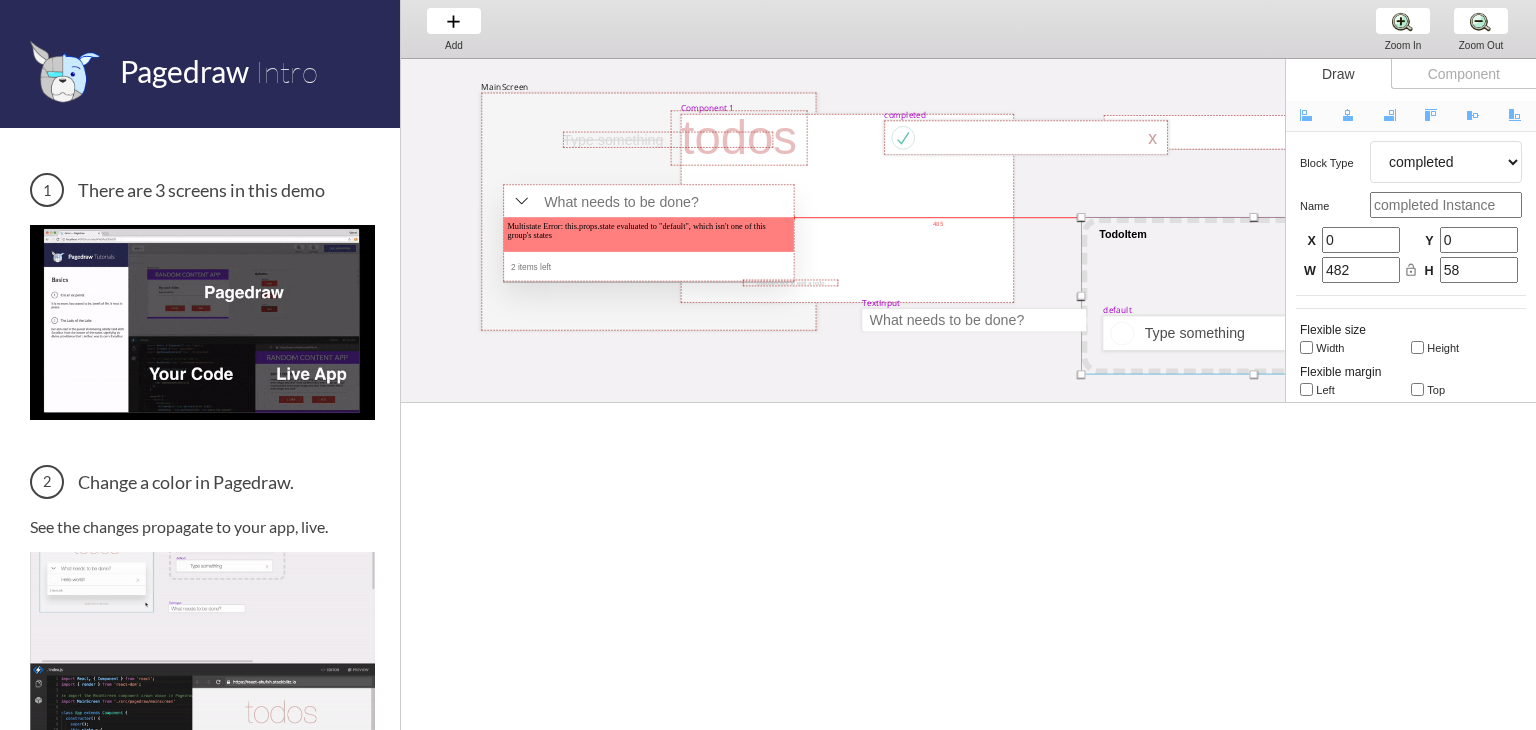 drag, startPoint x: 1075, startPoint y: 213, endPoint x: 1107, endPoint y: 228, distance: 35.341194 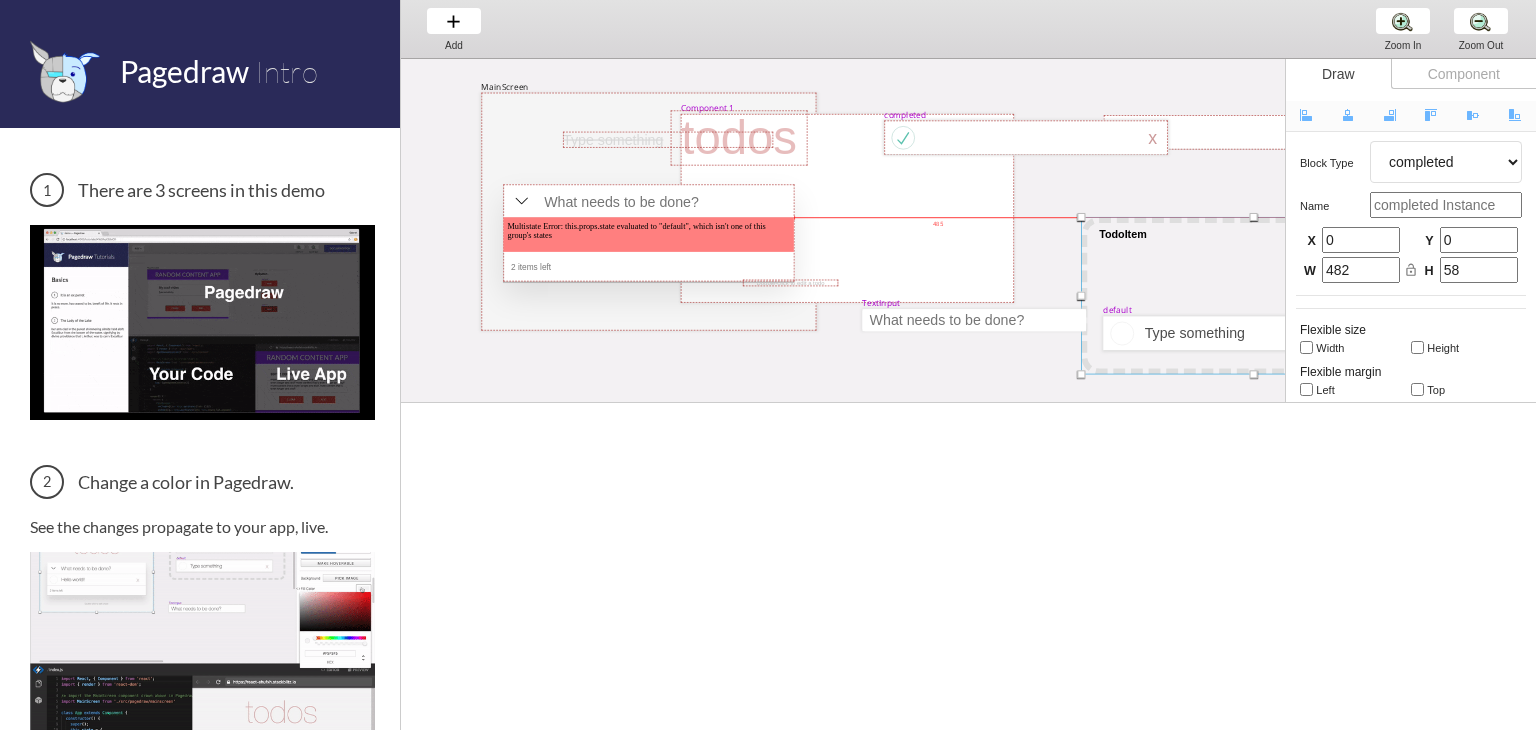 click at bounding box center [1253, 295] 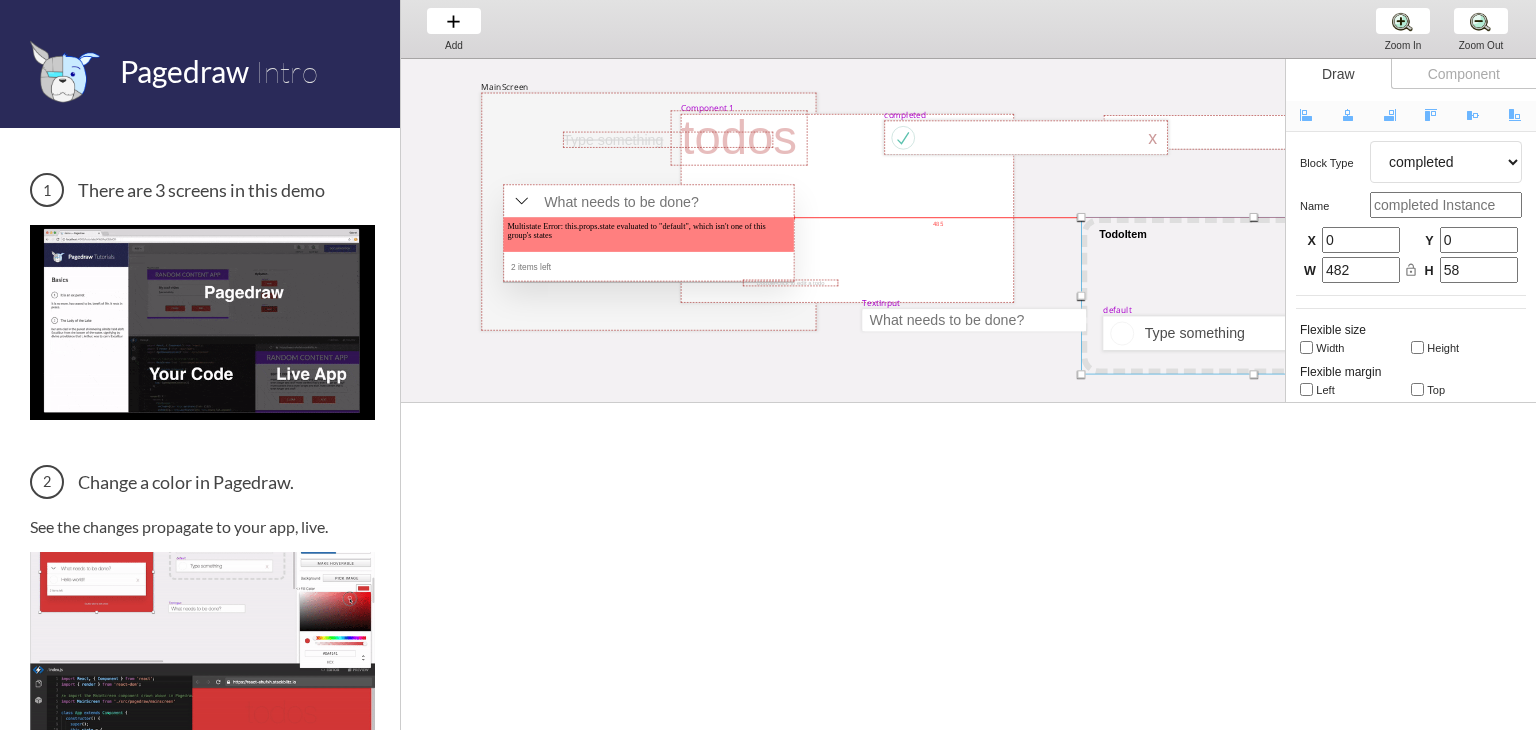 select on "1" 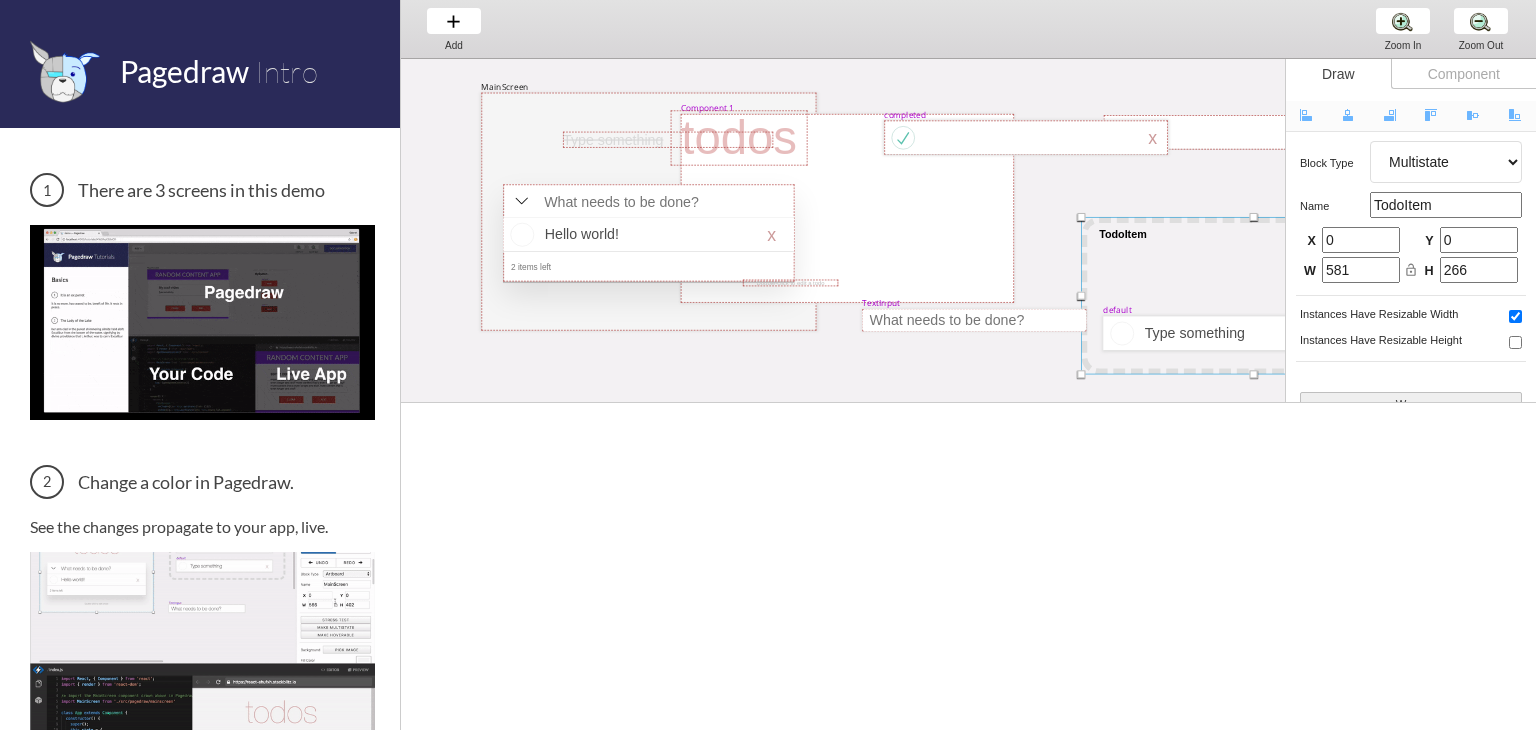 click on "Component" at bounding box center [1463, 74] 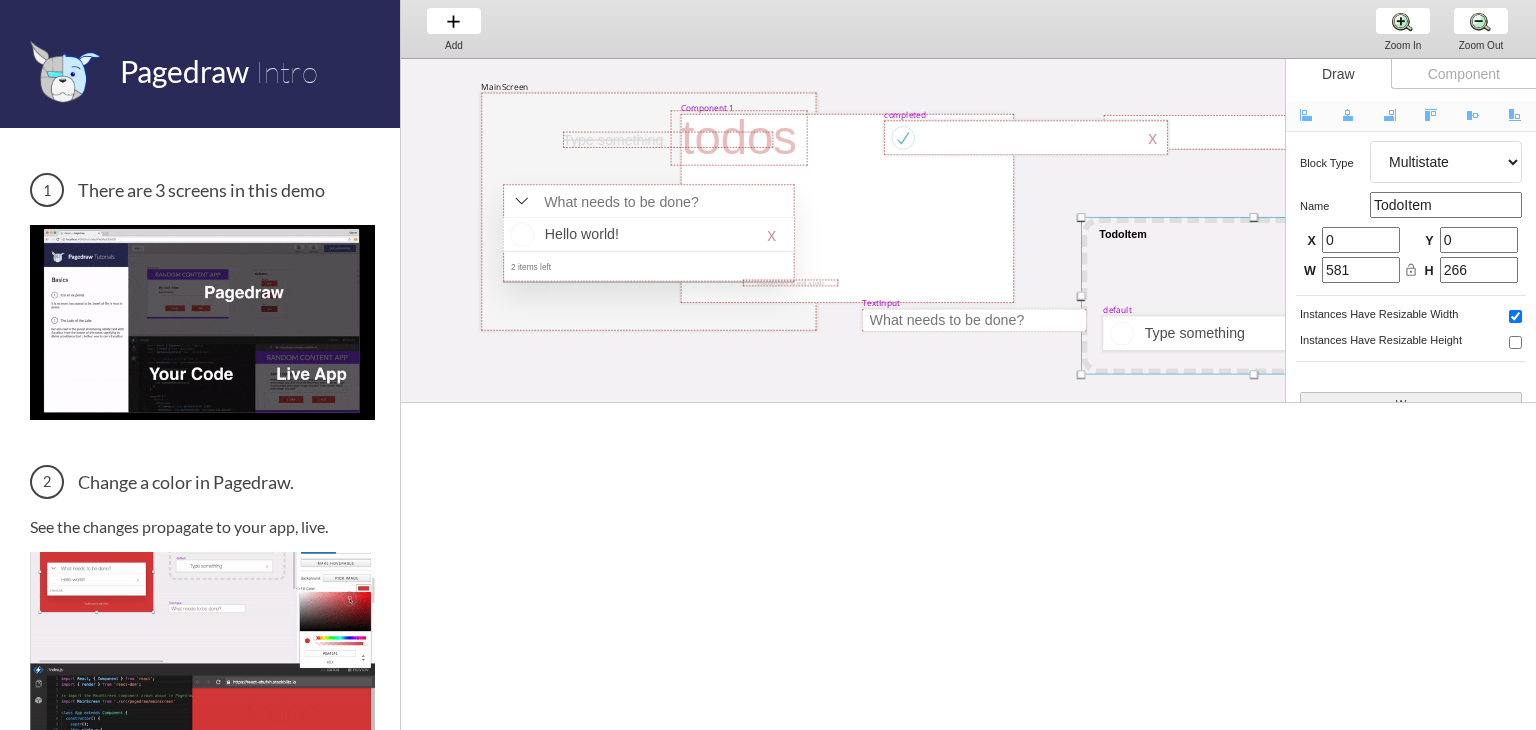 select on "1" 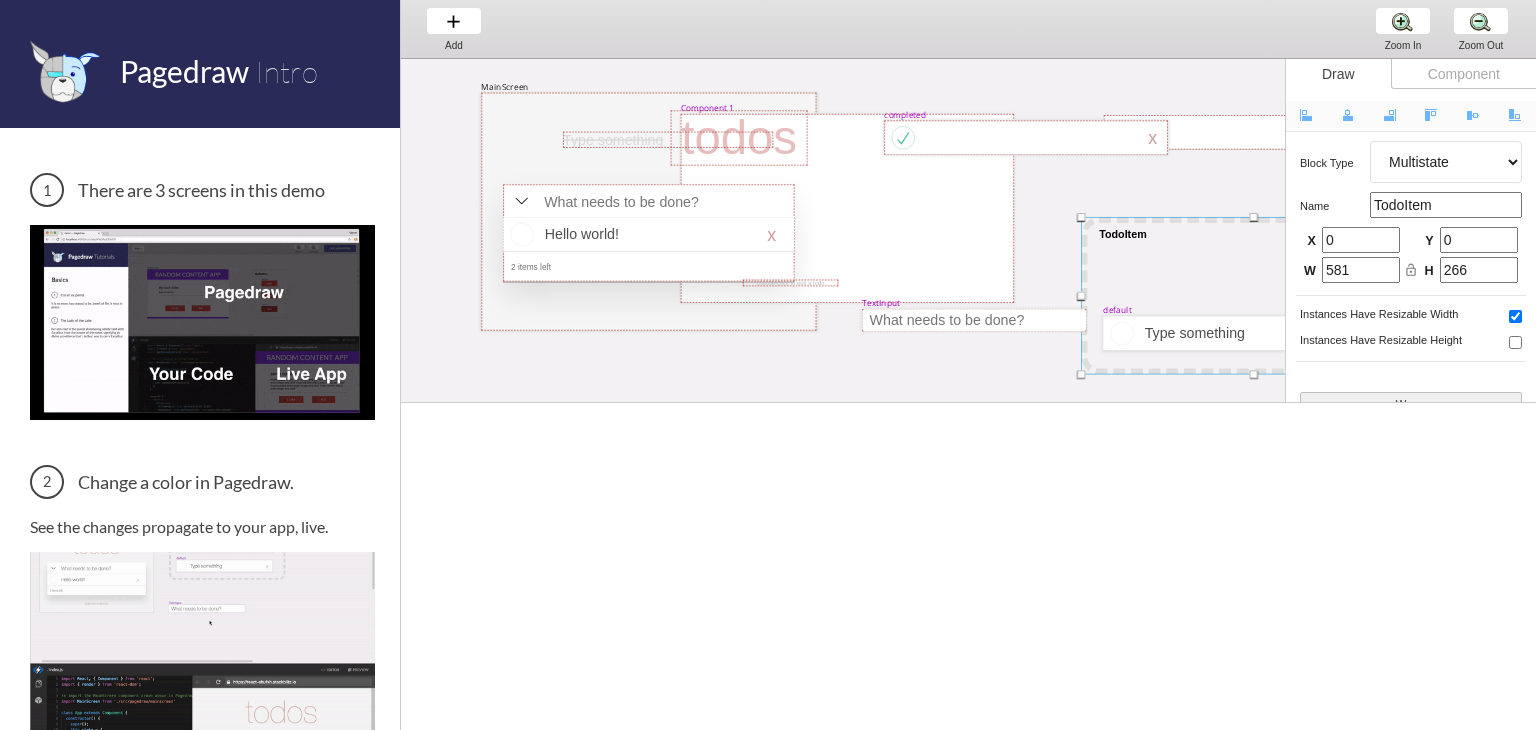 select on "8" 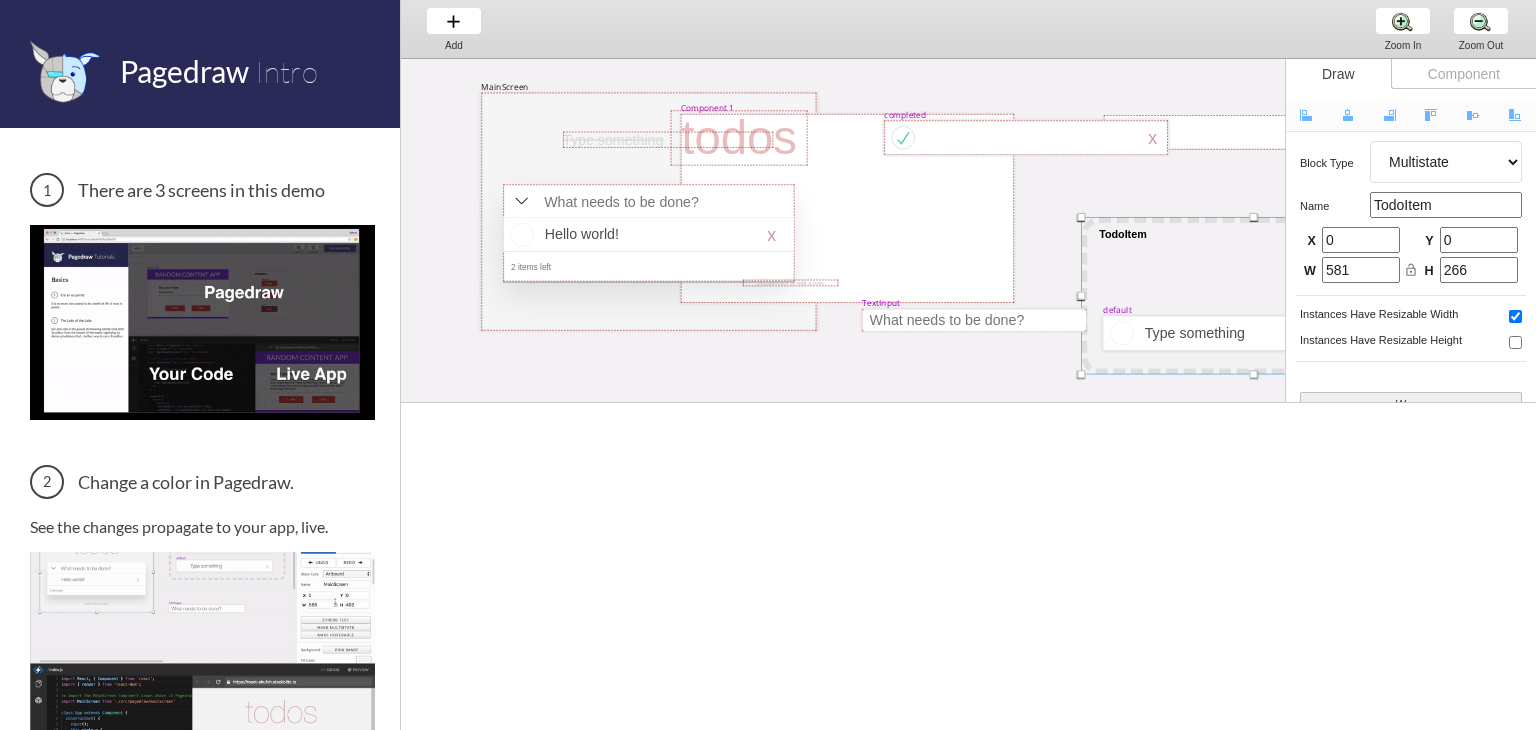 select on "8" 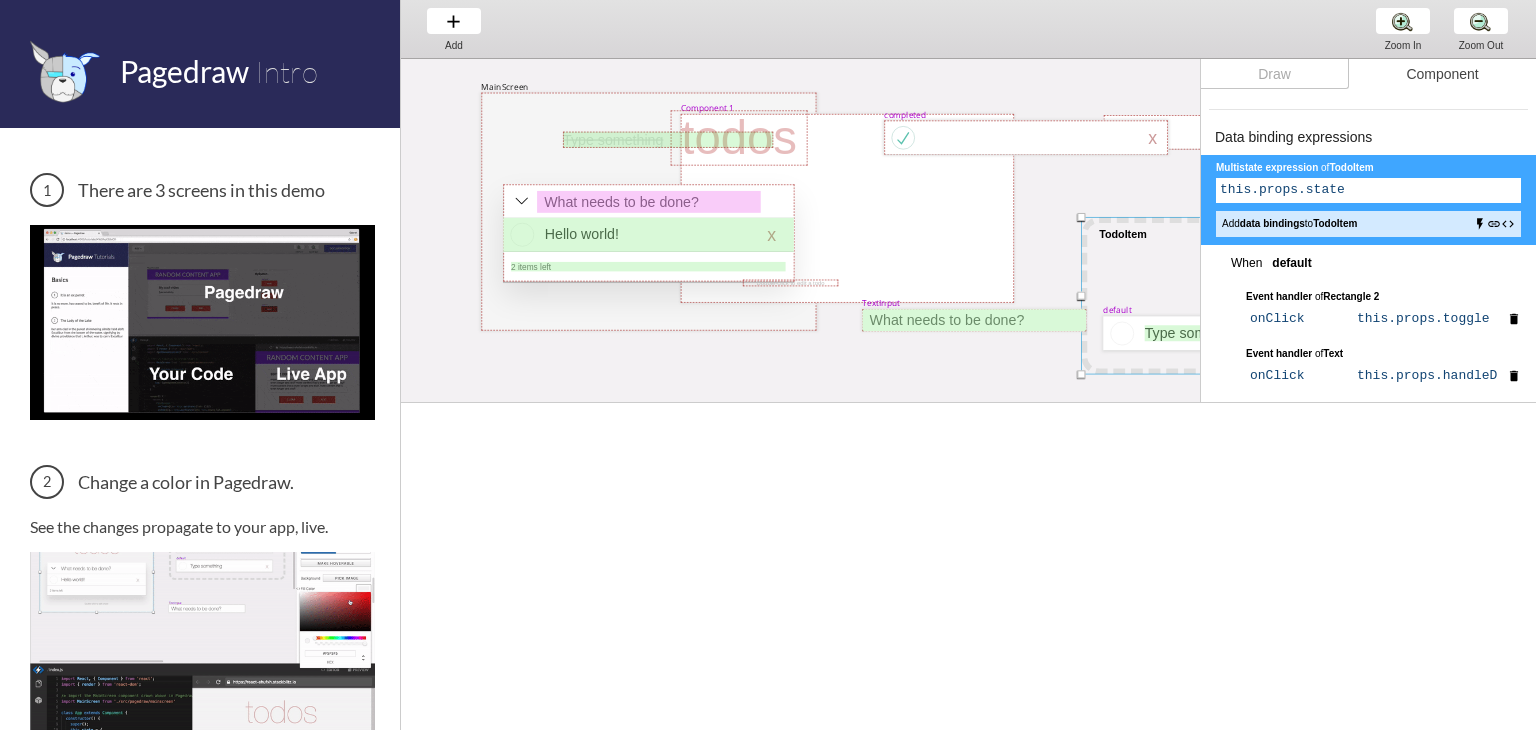 scroll, scrollTop: 660, scrollLeft: 0, axis: vertical 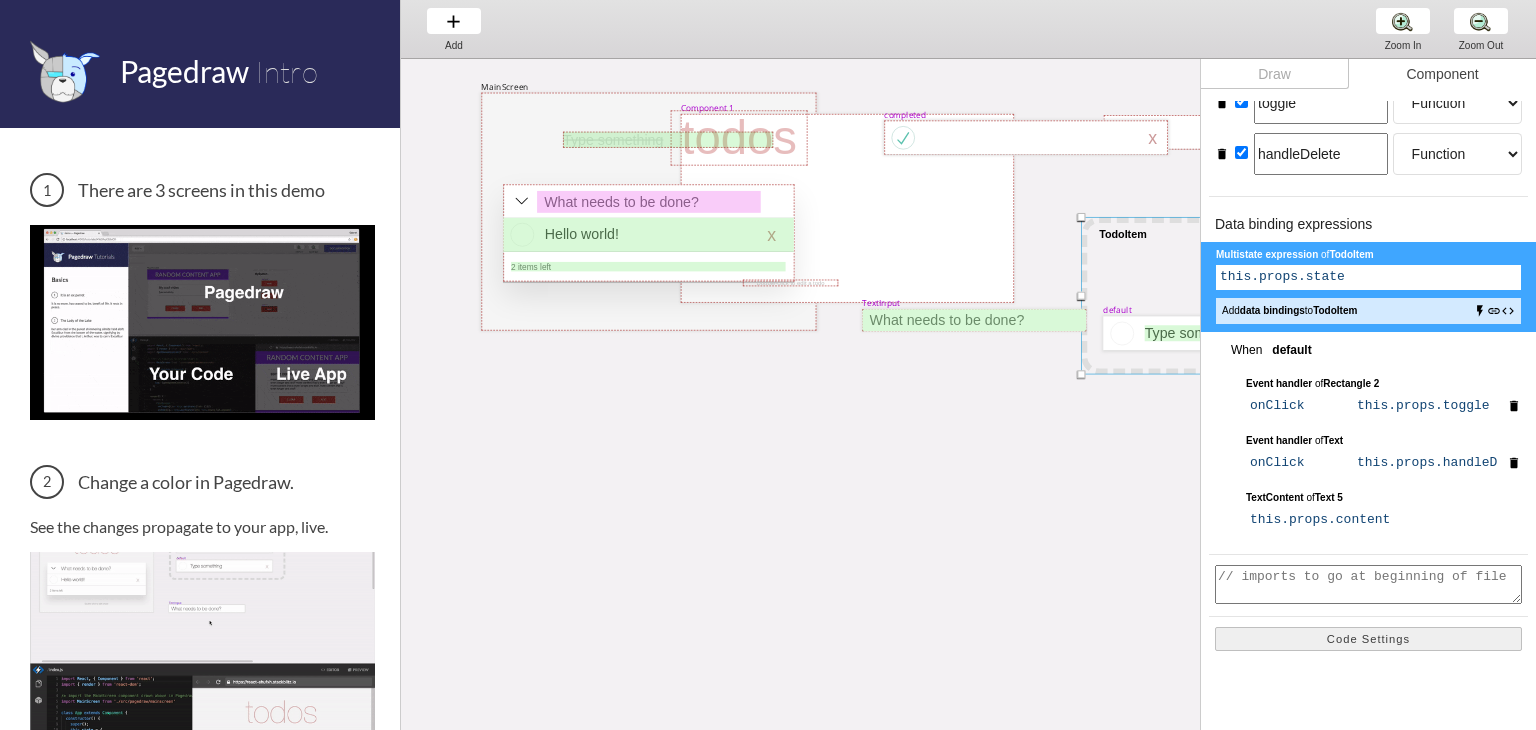 drag, startPoint x: 1505, startPoint y: 404, endPoint x: 1438, endPoint y: 747, distance: 349.48248 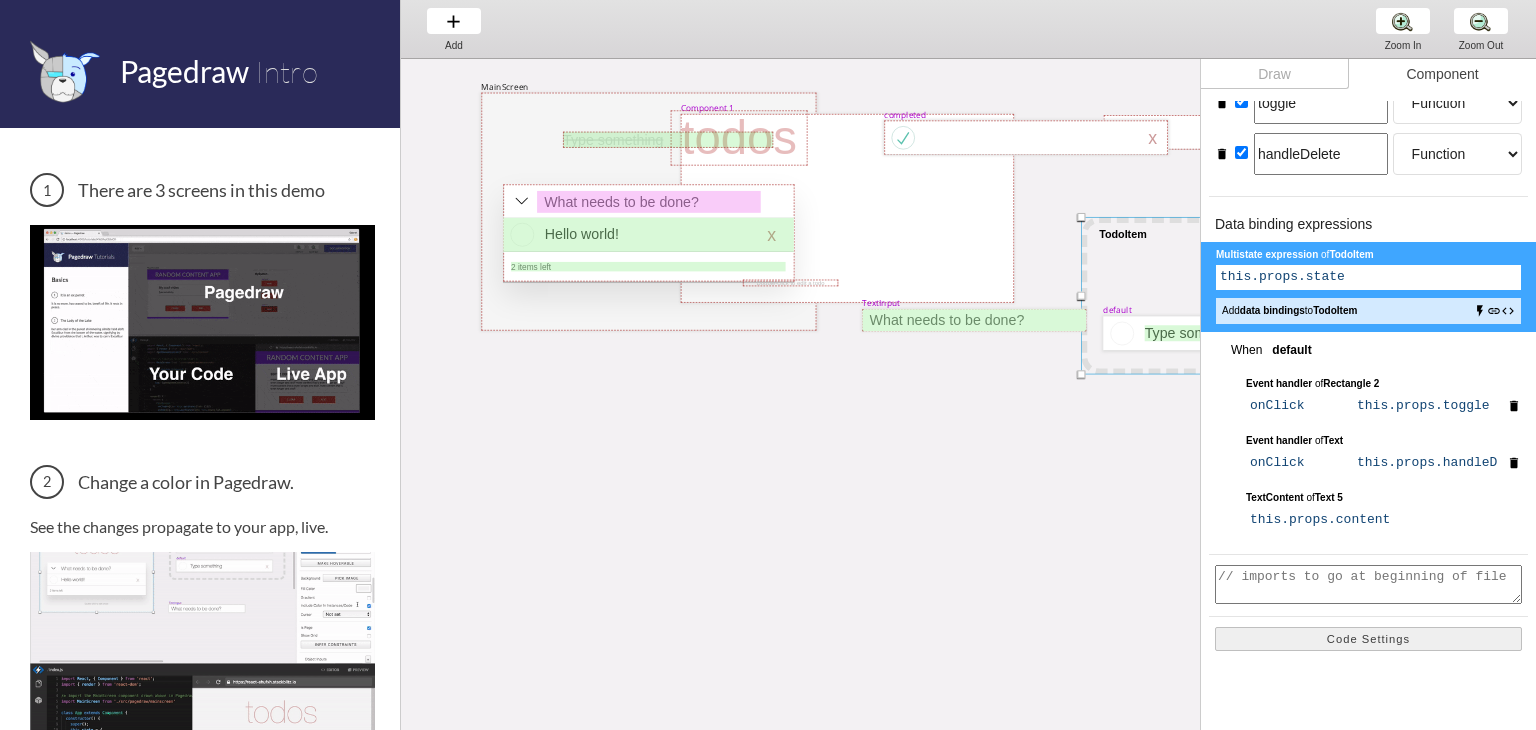 click on "Pagedraw Intro There are 3 screens in this demo Change a color in Pagedraw. See the changes propagate to your app, live. The MainScreen drawn in Pagedraw is a React Component We use it like any other React Component in our code We import it on line 5 5 import MainScreen from './src/pagedraw/mainscreen' and pass data and event handlers down to it through props like usual 20 return ( <MainScreen list={todos} itemsLeft={ this .state.todos.filter( ( elem ) => !elem.completed).length} addTodo={ this .addTodo} toggleAll={ this .toggleAll} /> ); NEXT → NEXT → NEXT → Add Add Add Zoom In Zoom In Zoom In Zoom Out Zoom Out Zoom Out MainScreen todos Hello world! x 2 items left TodoItem completed Type something TextInput x Double-click to edit a todo default Type something x Component 1 x Draw Component Name TodoItem import Todoitem from 'src/pagedraw/todoitem.js'; Component arguments add delete Required content Text Number" at bounding box center (768, 0) 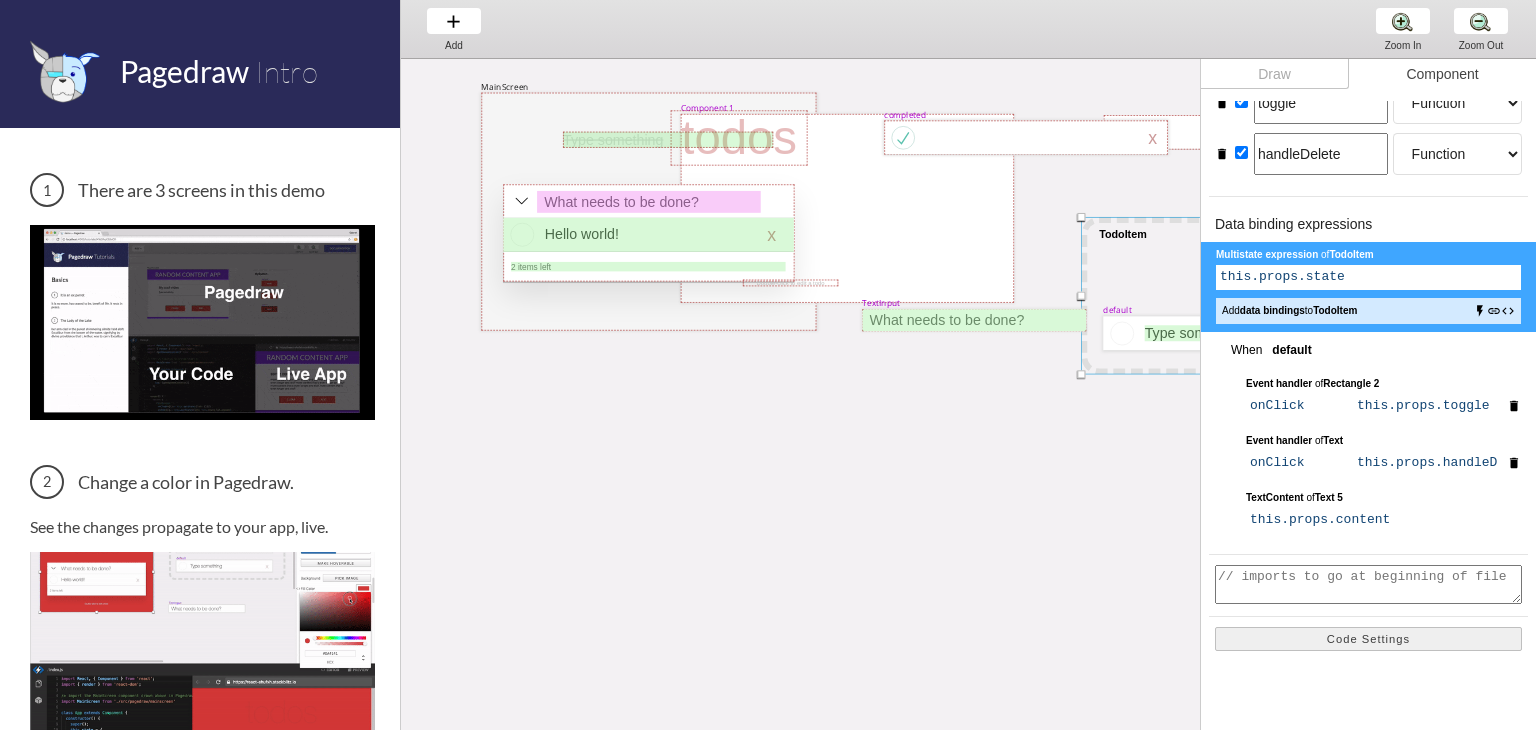 scroll, scrollTop: 317, scrollLeft: 0, axis: vertical 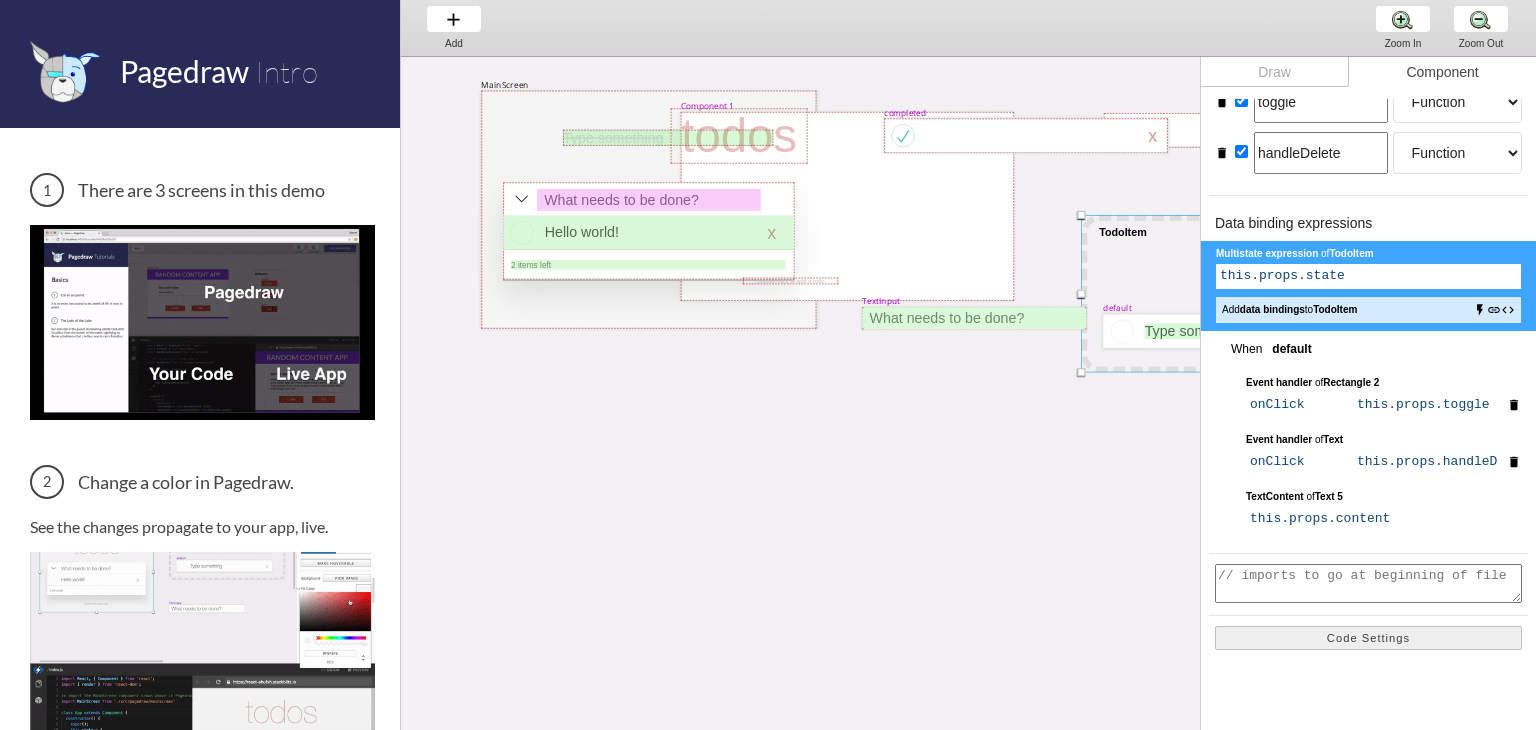 drag, startPoint x: 999, startPoint y: 121, endPoint x: 703, endPoint y: 467, distance: 455.33725 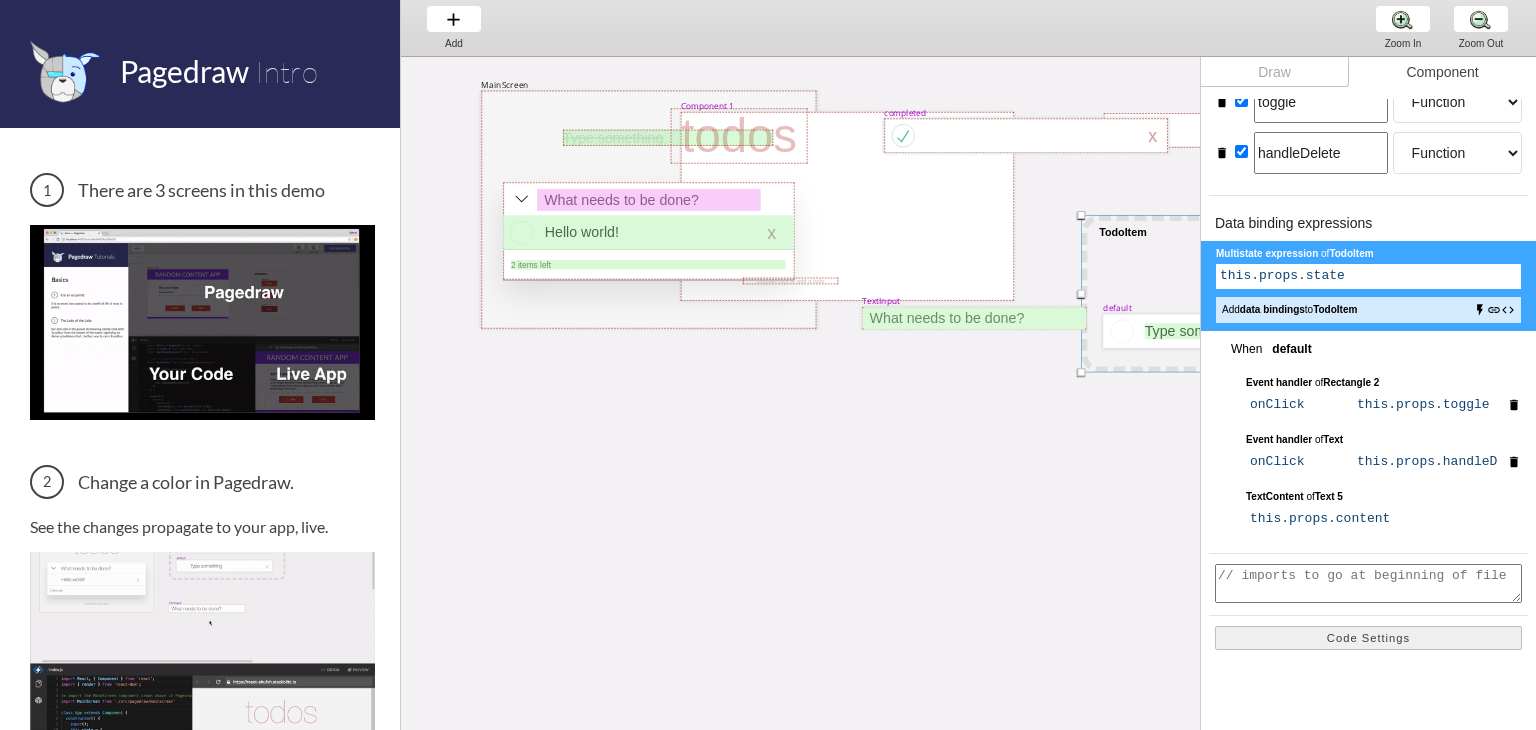 click on "MainScreen todos Hello world! x 2 items left TodoItem completed Type something TextInput x Double-click to edit a todo default Type something x Component 1 x" at bounding box center (1367, 430) 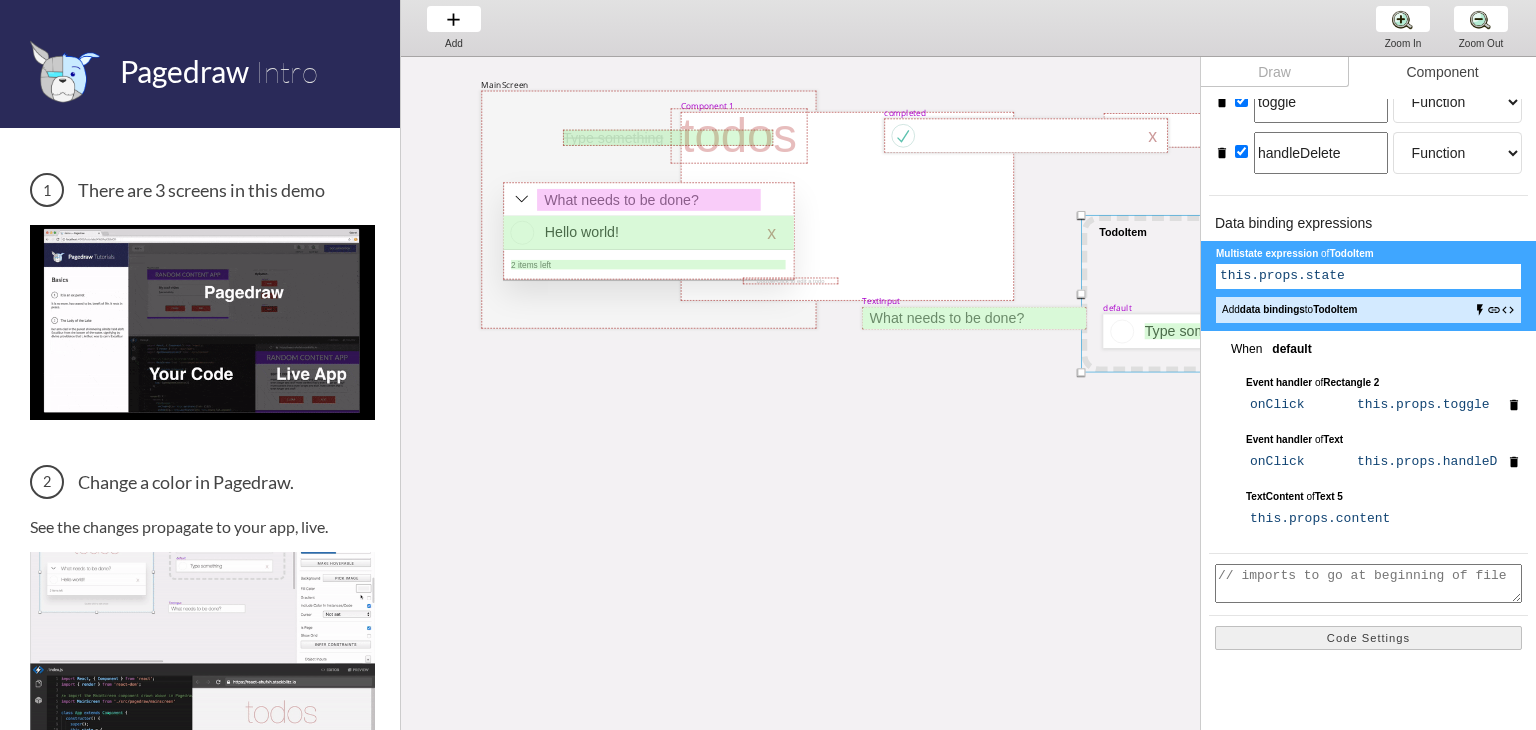 drag, startPoint x: 701, startPoint y: 462, endPoint x: 552, endPoint y: 525, distance: 161.77144 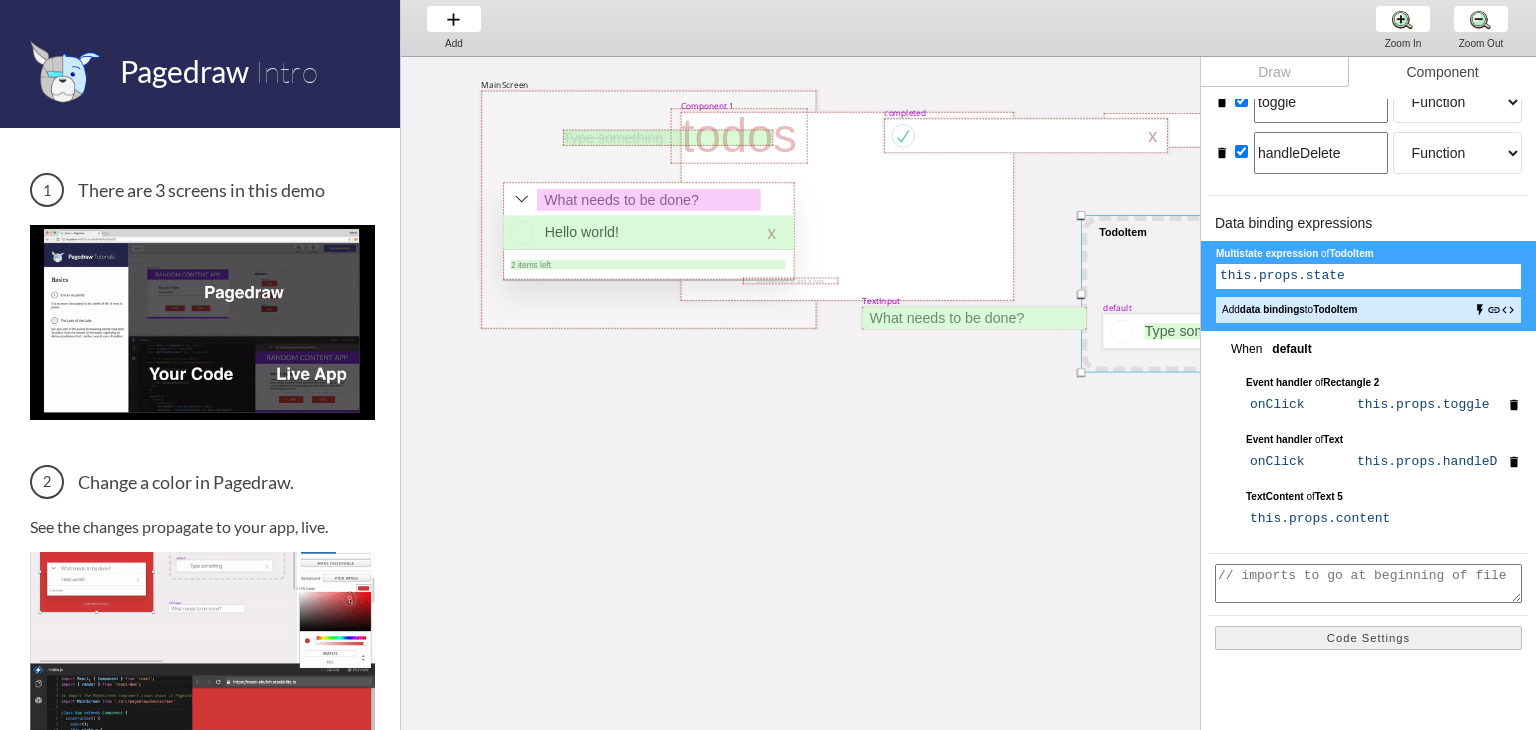 click on "MainScreen todos Hello world! x 2 items left TodoItem completed Type something TextInput x Double-click to edit a todo default Type something x Component 1 x" at bounding box center [1367, 430] 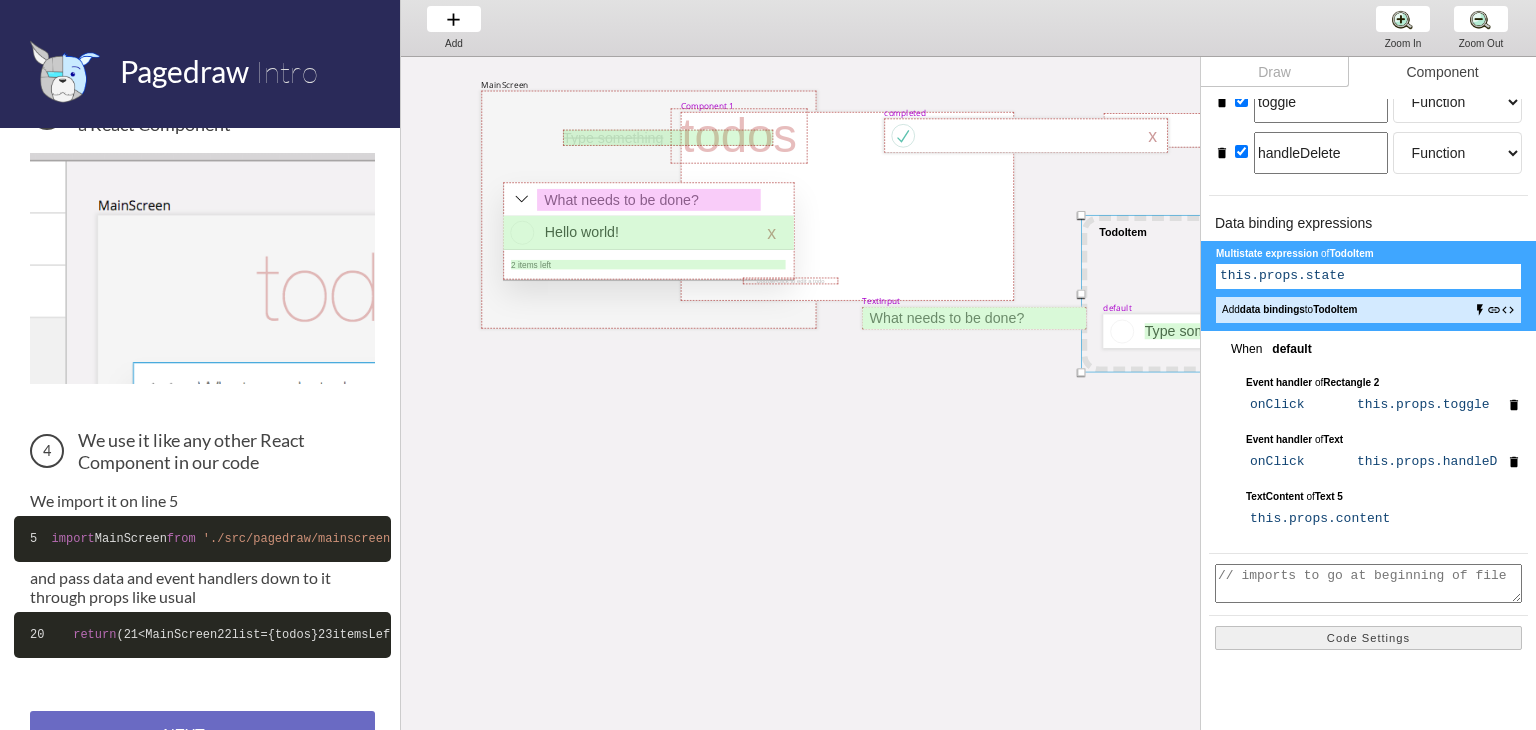scroll, scrollTop: 836, scrollLeft: 0, axis: vertical 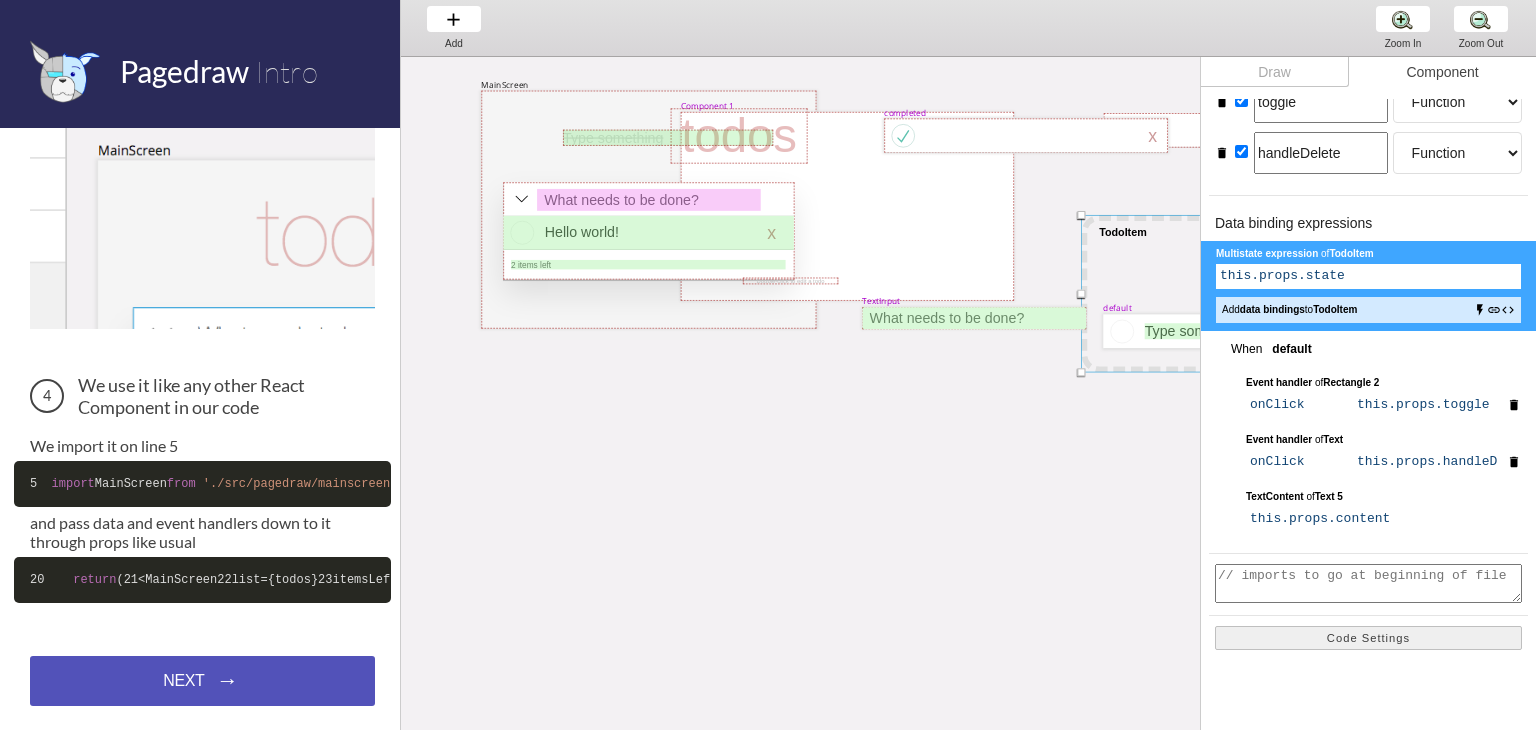 click on "NEXT → NEXT → NEXT →" at bounding box center (202, 681) 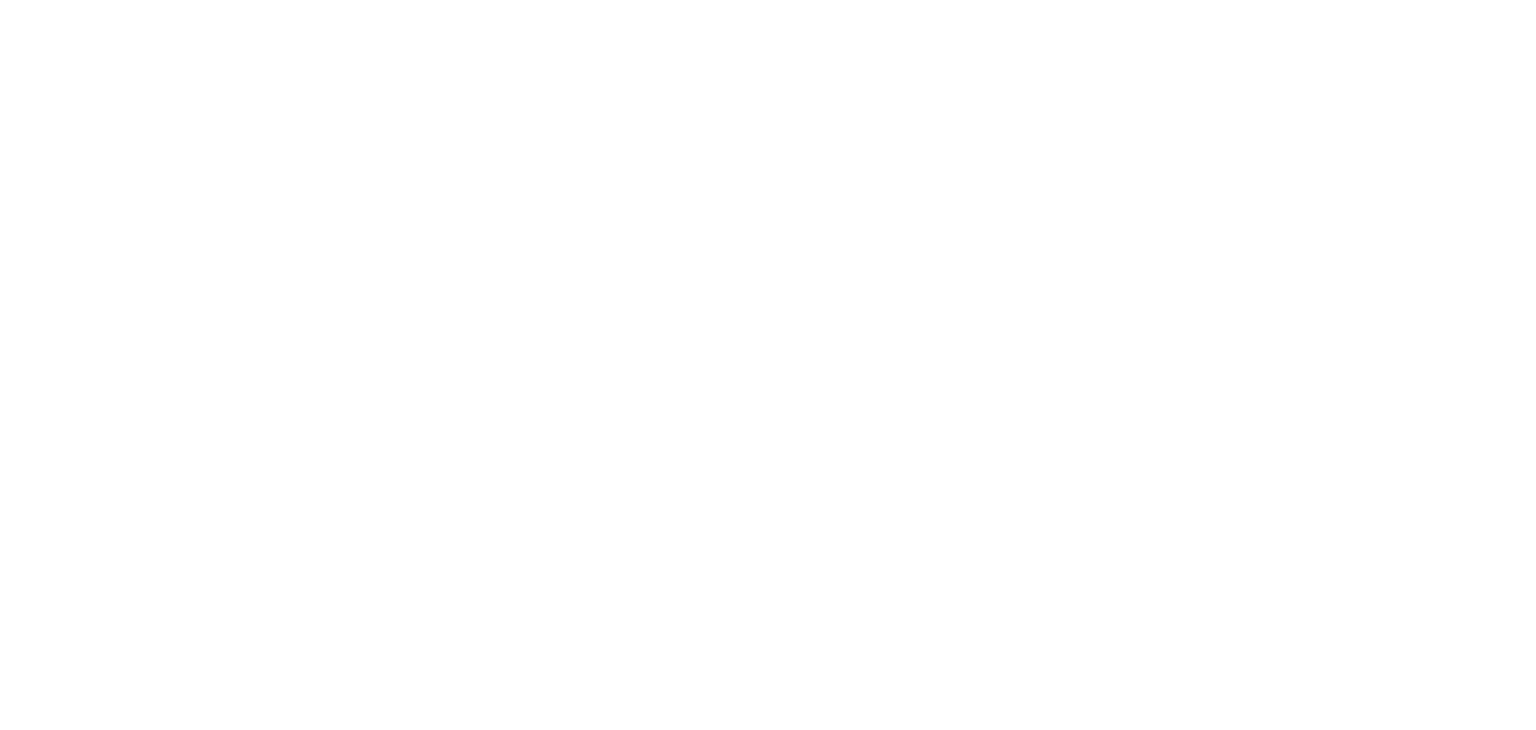 scroll, scrollTop: 0, scrollLeft: 0, axis: both 